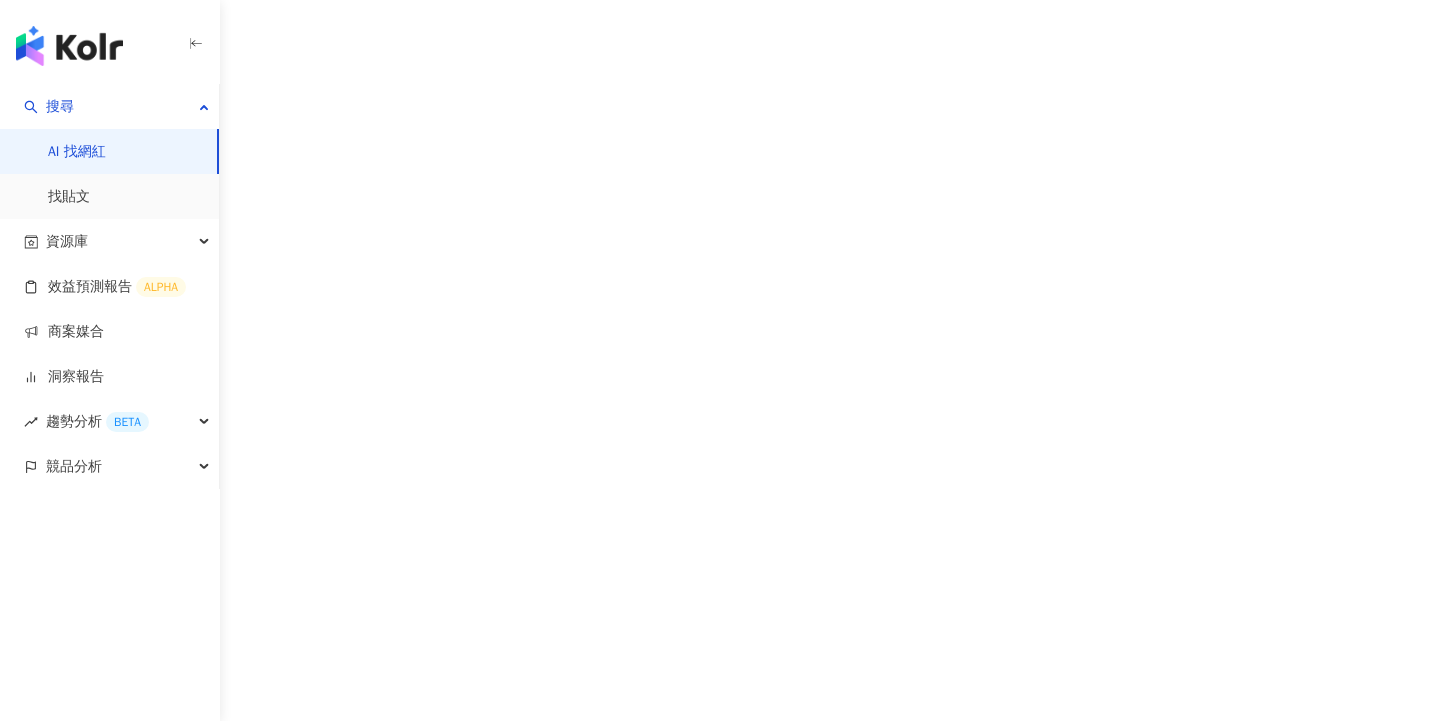 scroll, scrollTop: 0, scrollLeft: 0, axis: both 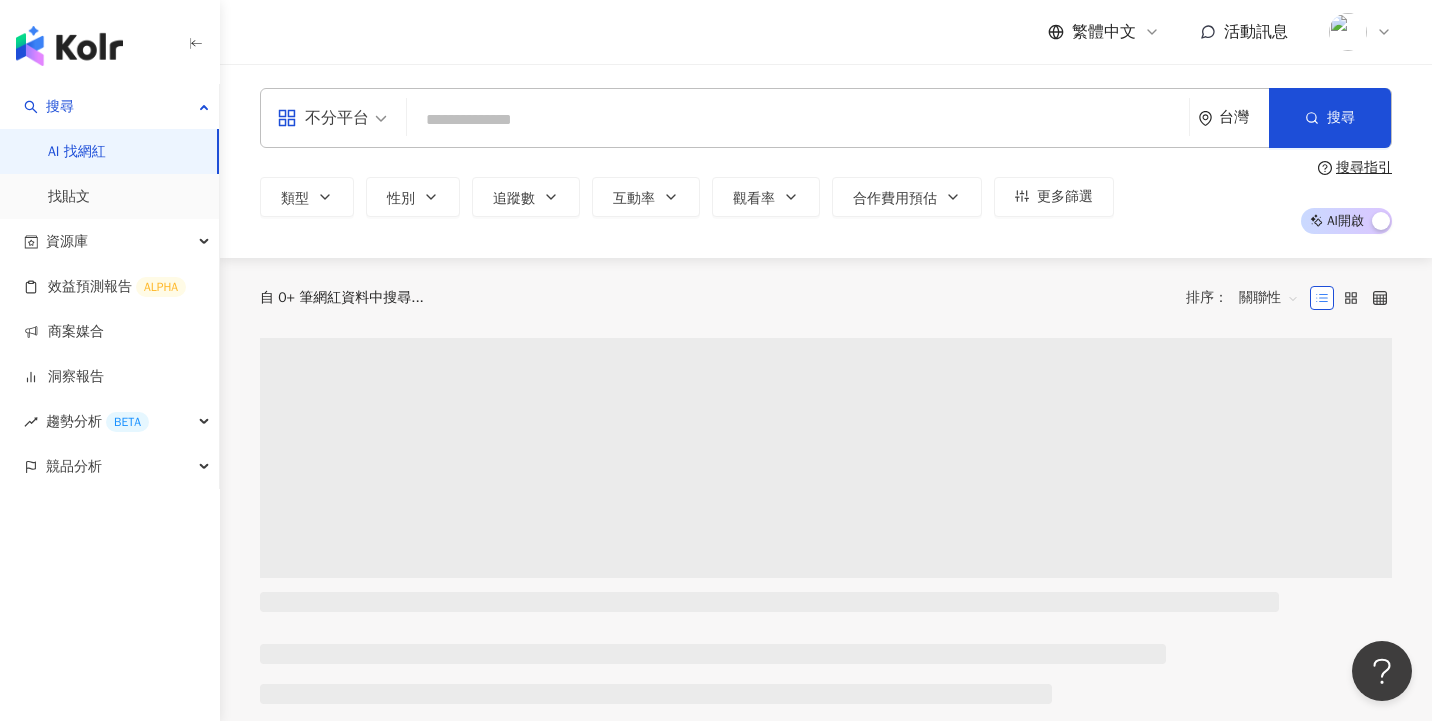click 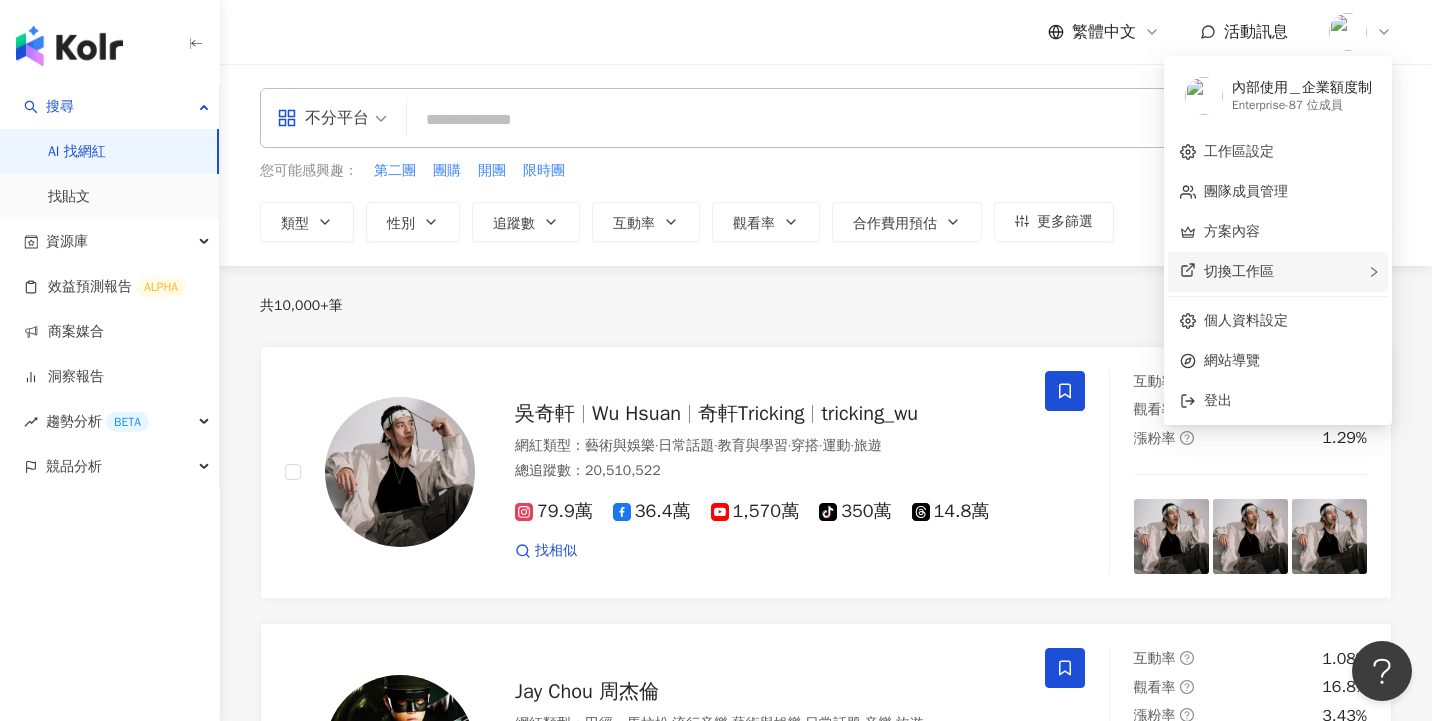 click on "切換工作區" at bounding box center (1278, 272) 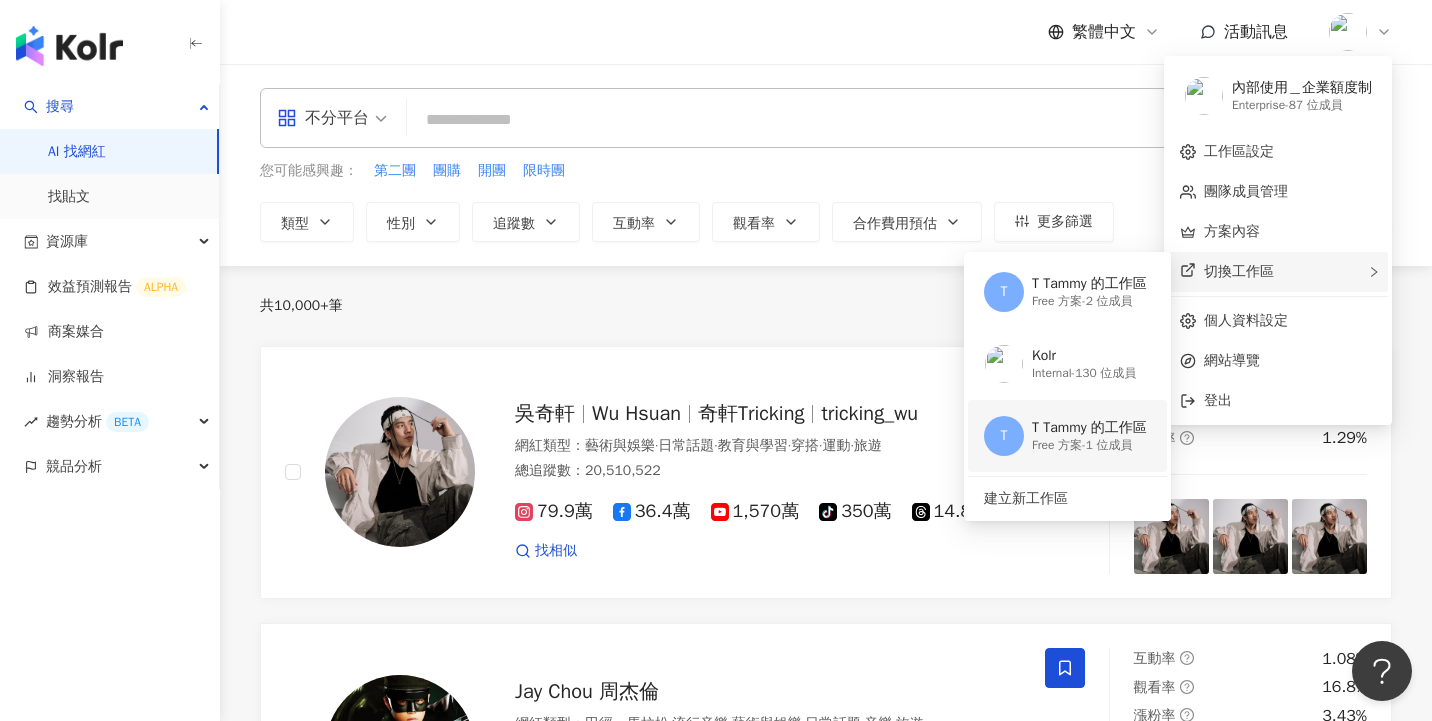 click on "T Tammy 的工作區" at bounding box center (1089, 428) 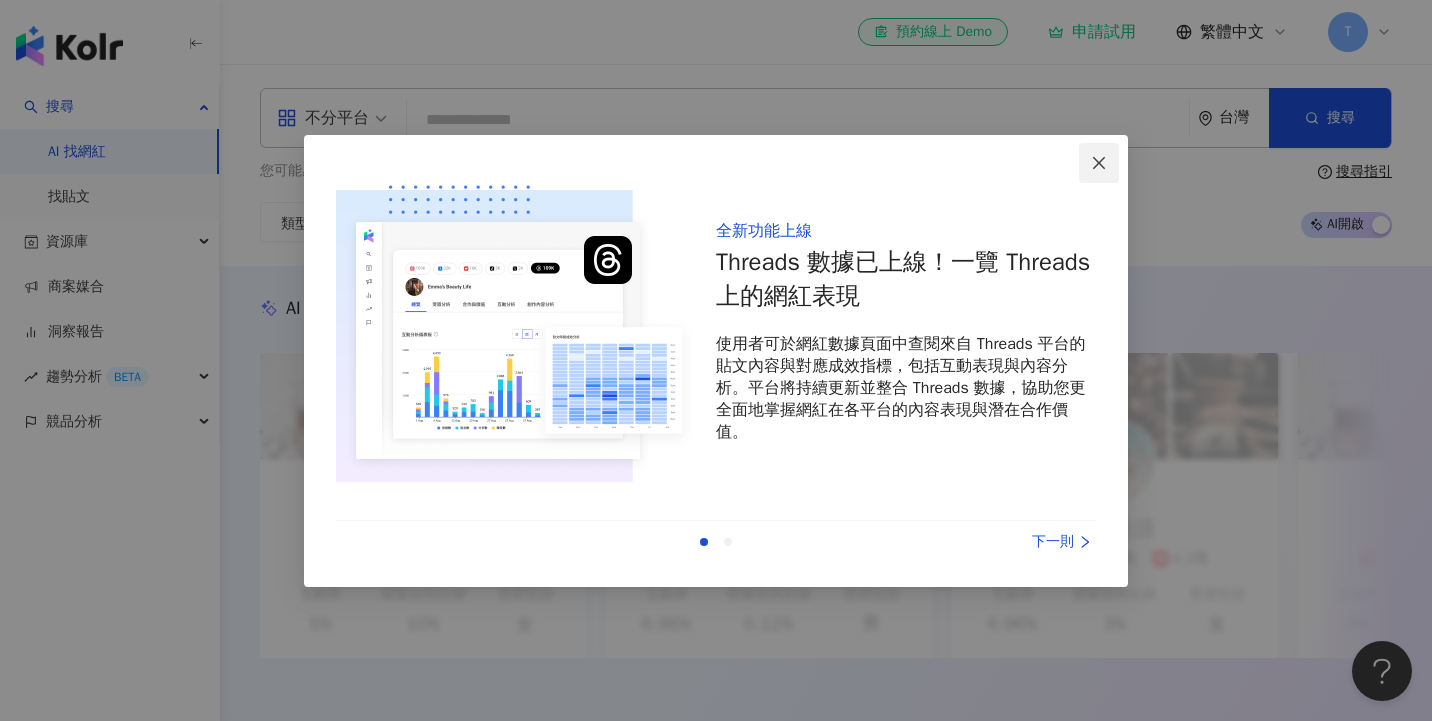 click 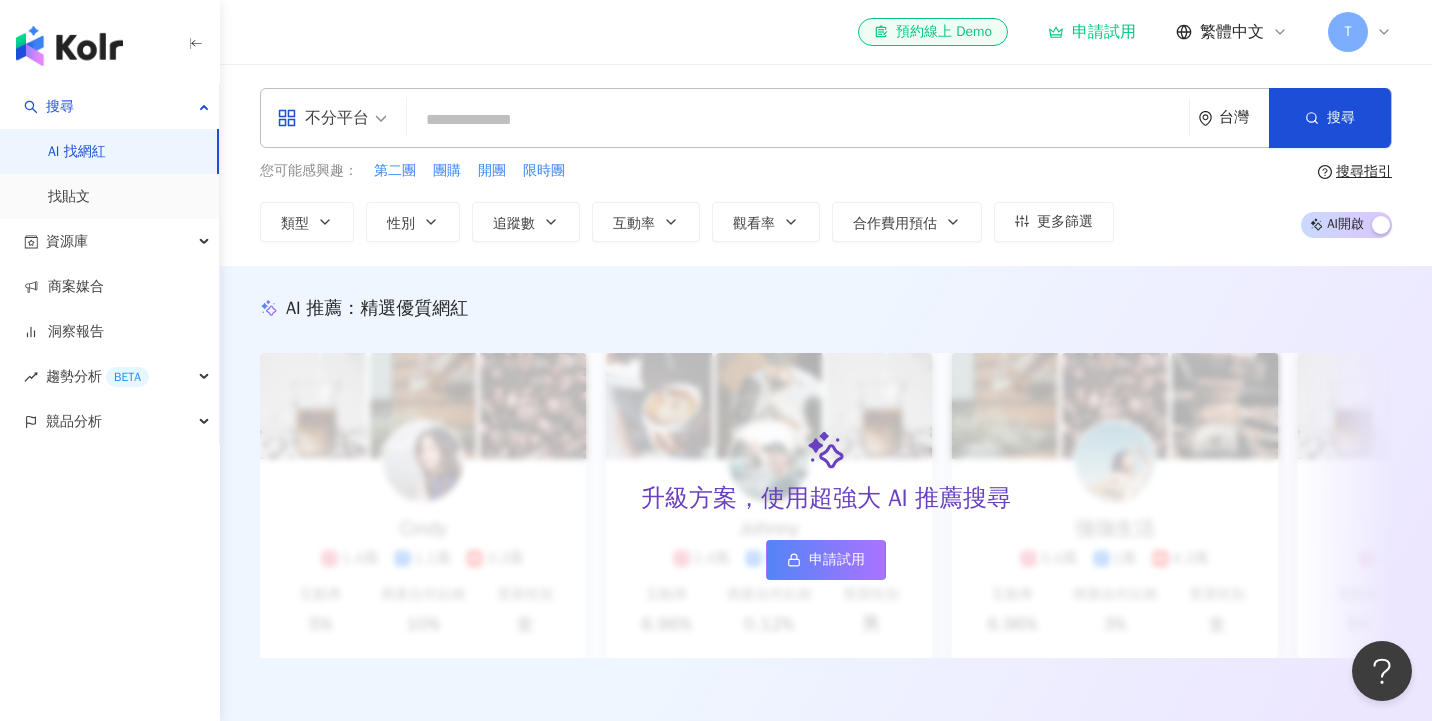 click 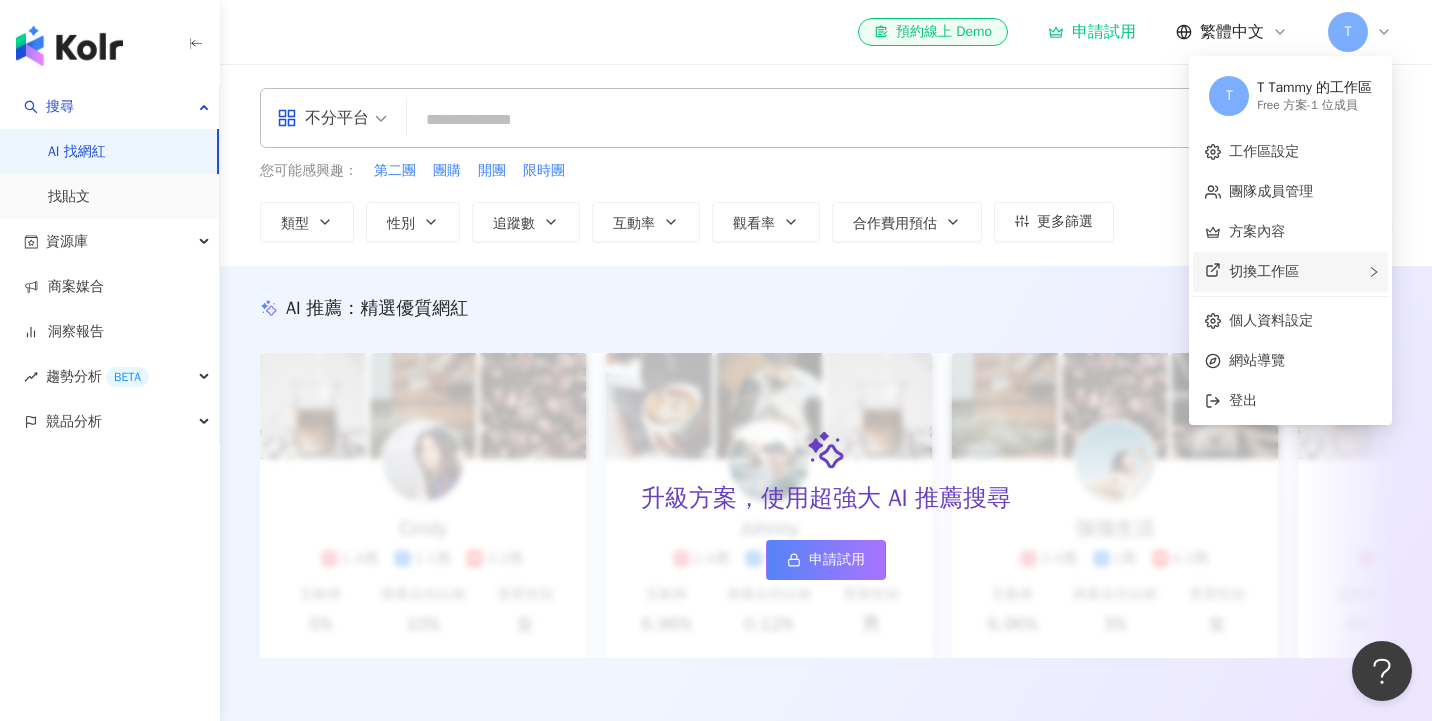 click on "切換工作區" at bounding box center [1290, 272] 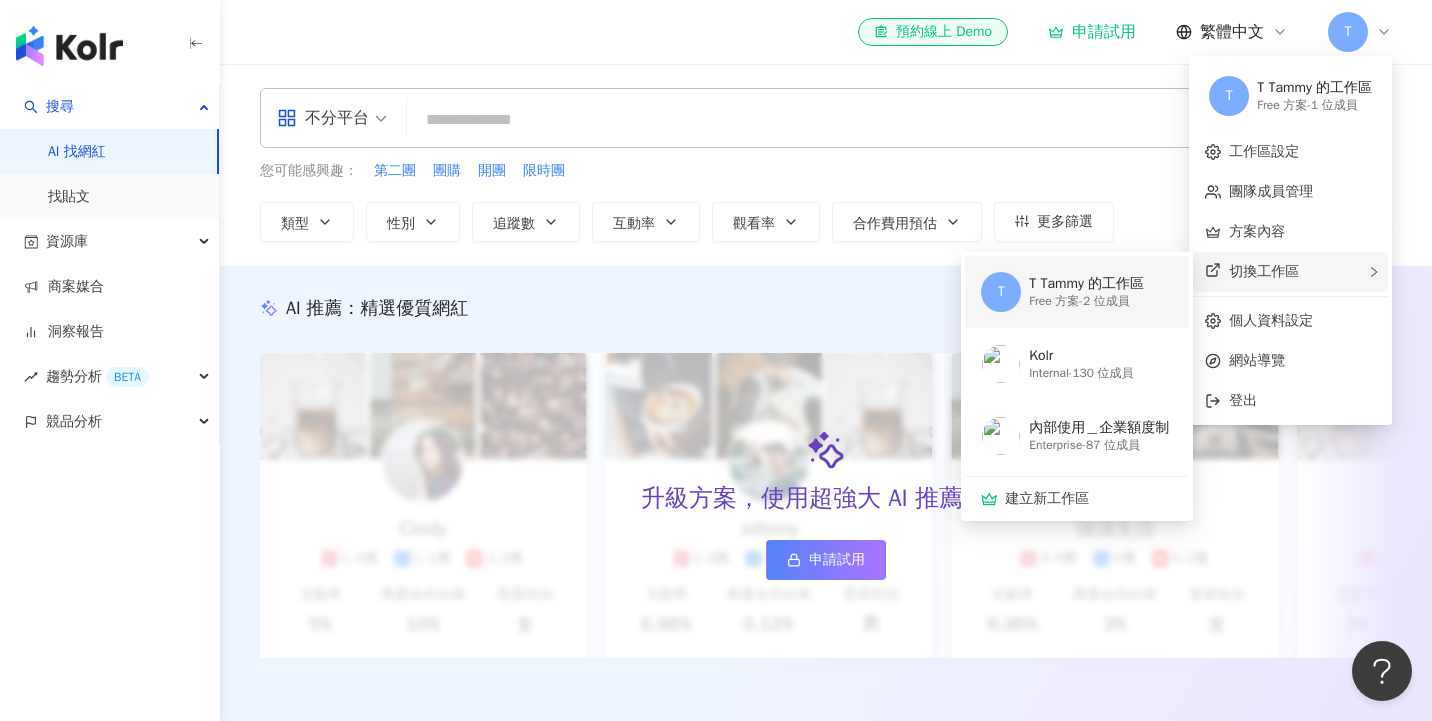 click on "T Tammy 的工作區" at bounding box center (1086, 284) 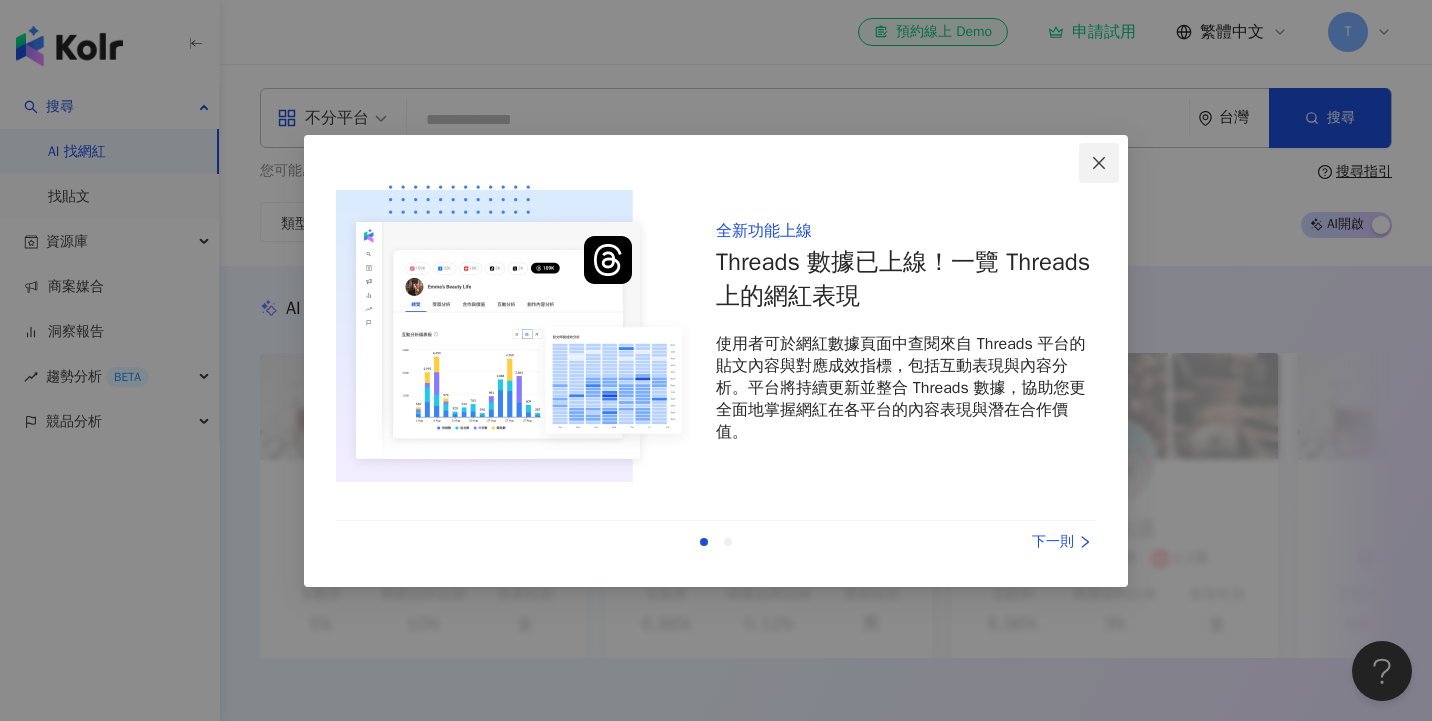click 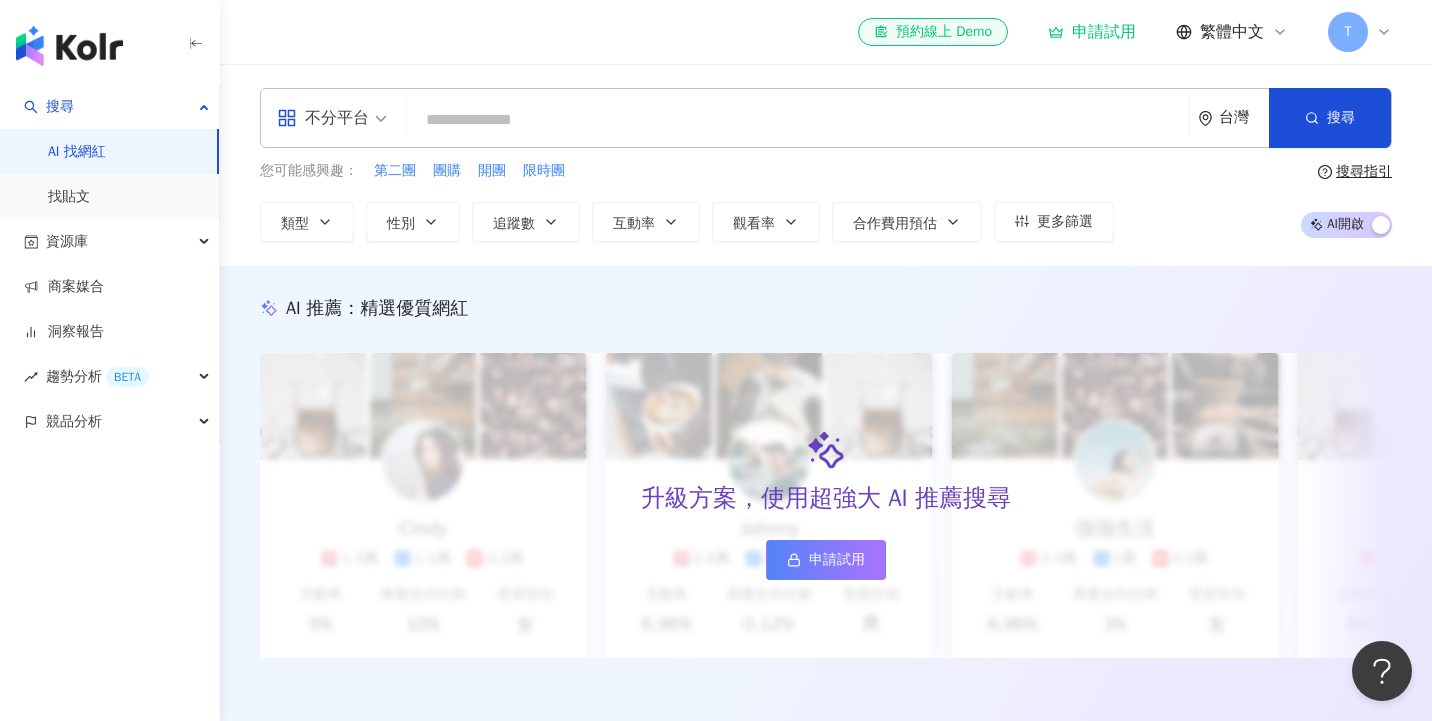 click on "T" at bounding box center (1360, 32) 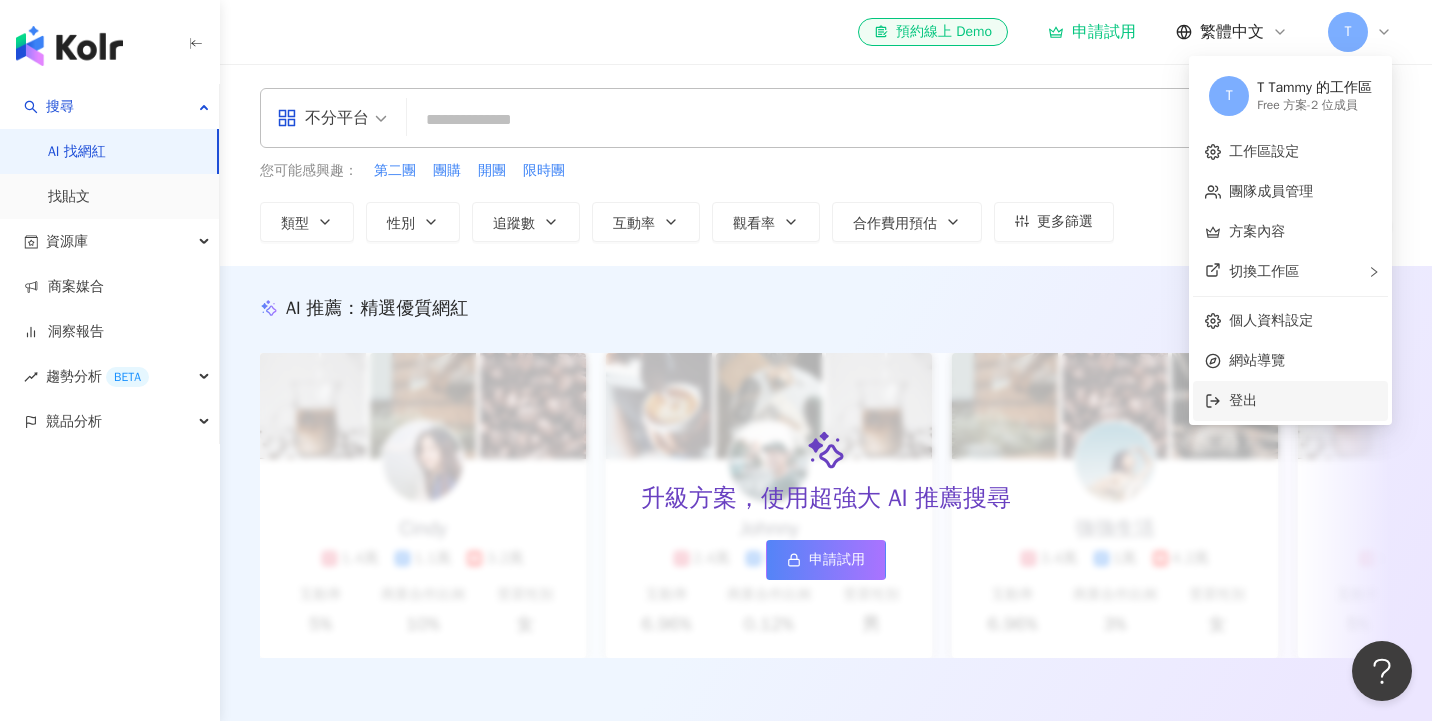 click on "登出" at bounding box center [1302, 401] 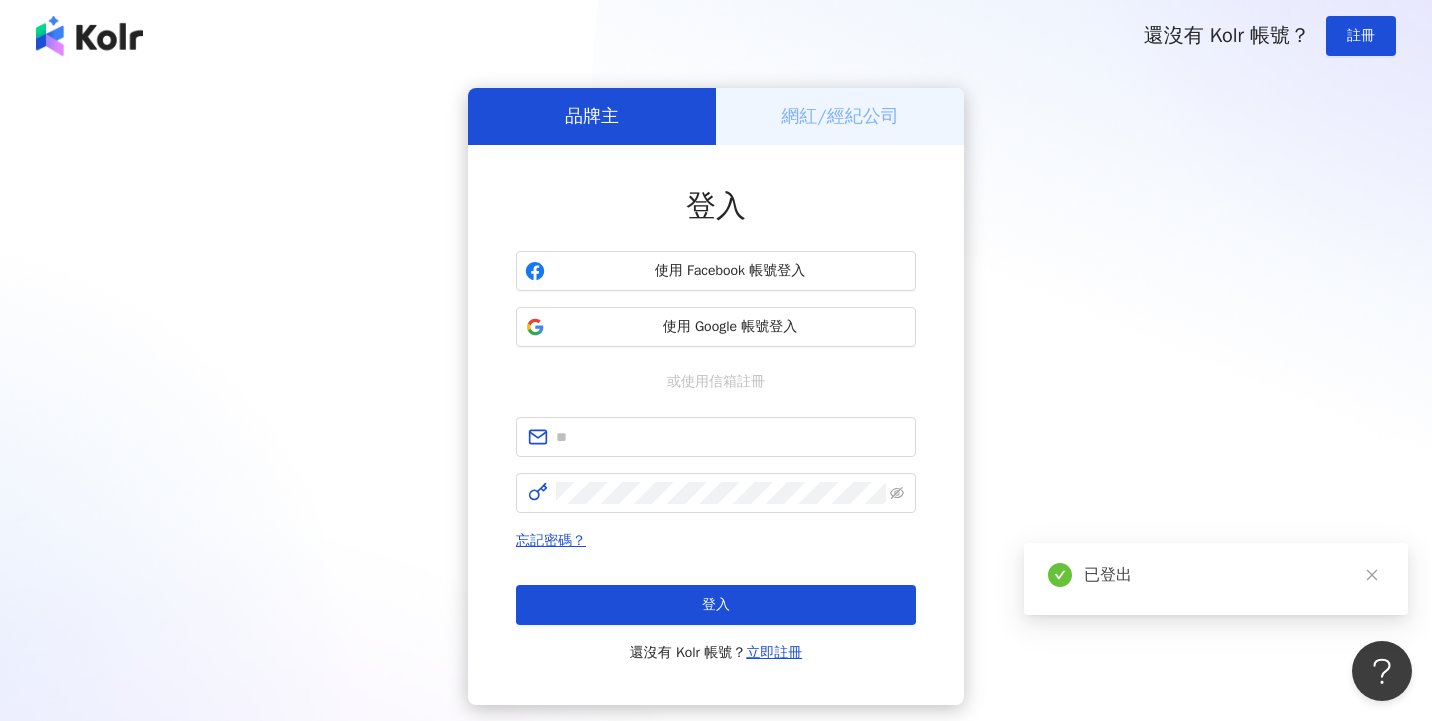 click on "網紅/經紀公司" at bounding box center (839, 116) 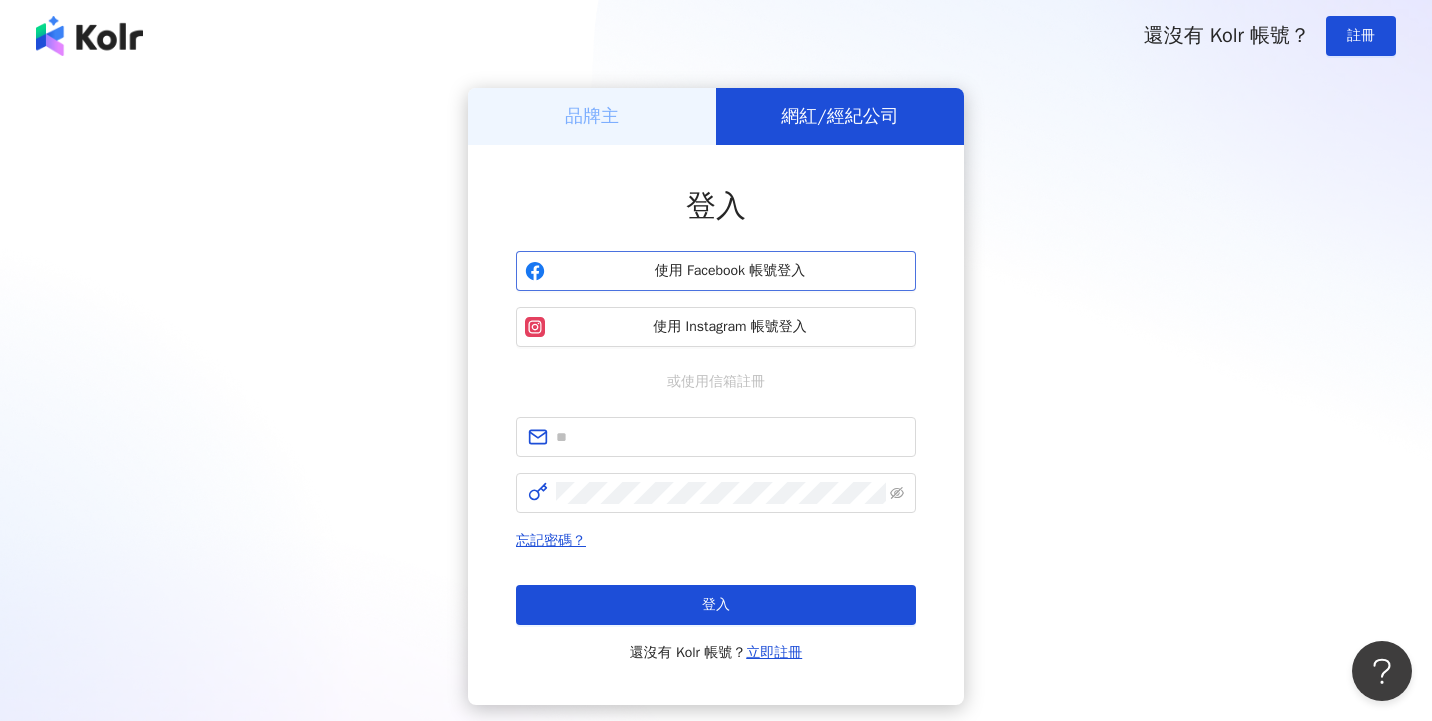 click on "使用 Facebook 帳號登入" at bounding box center [730, 271] 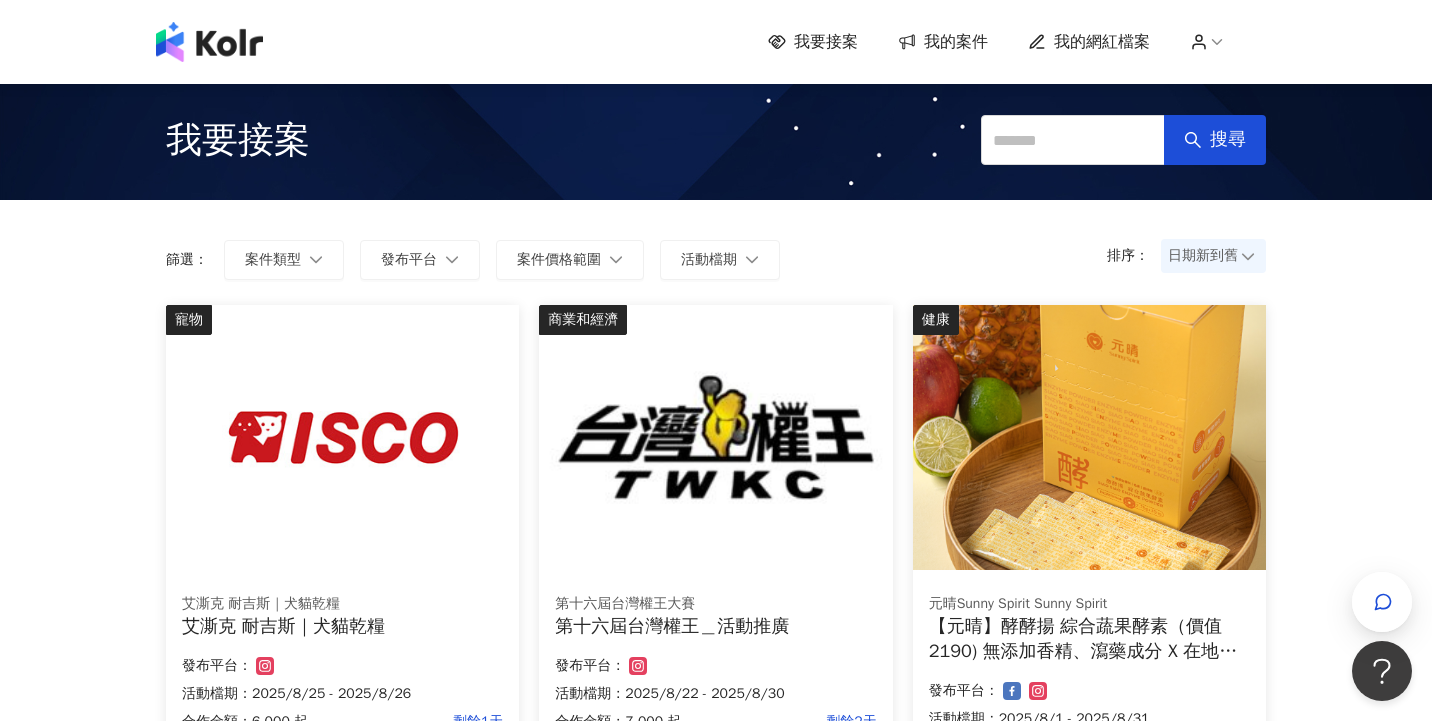 click on "我的網紅檔案" at bounding box center [1102, 42] 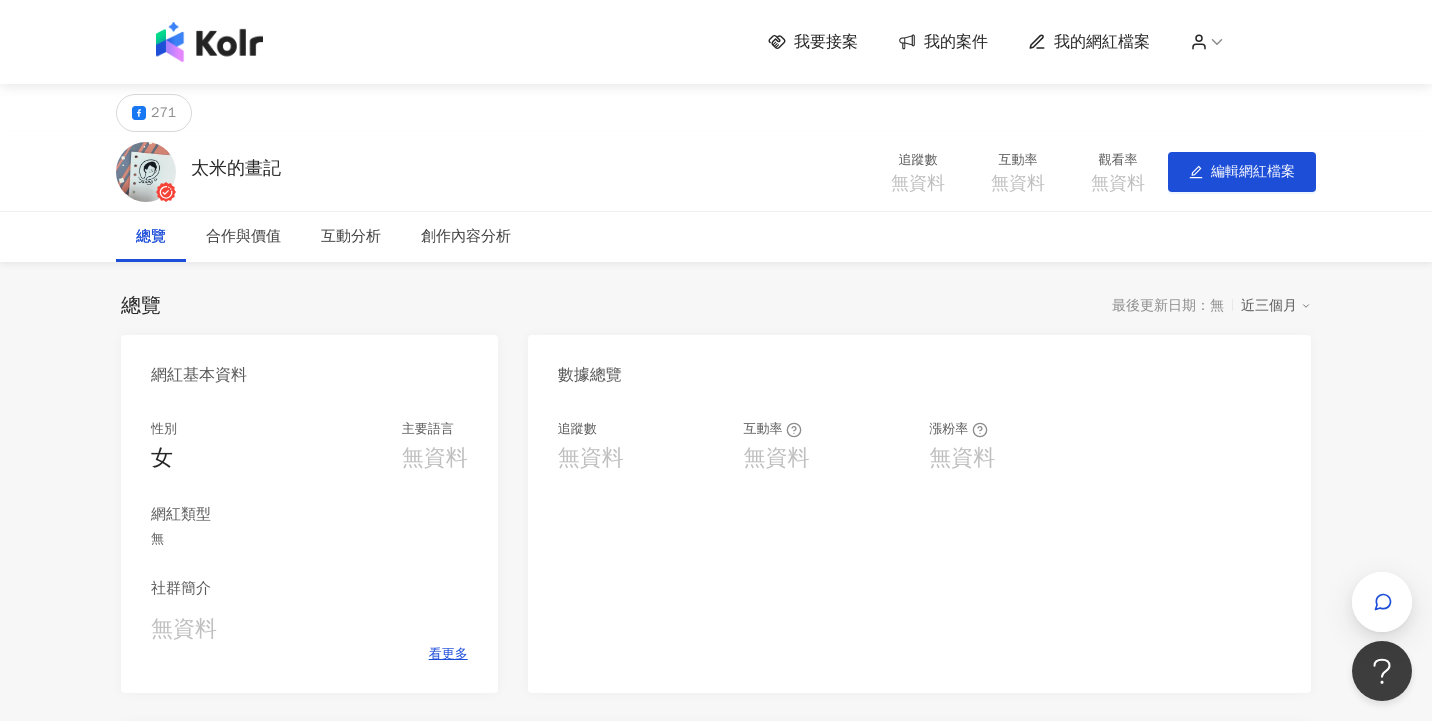 click on "我的案件" at bounding box center (956, 42) 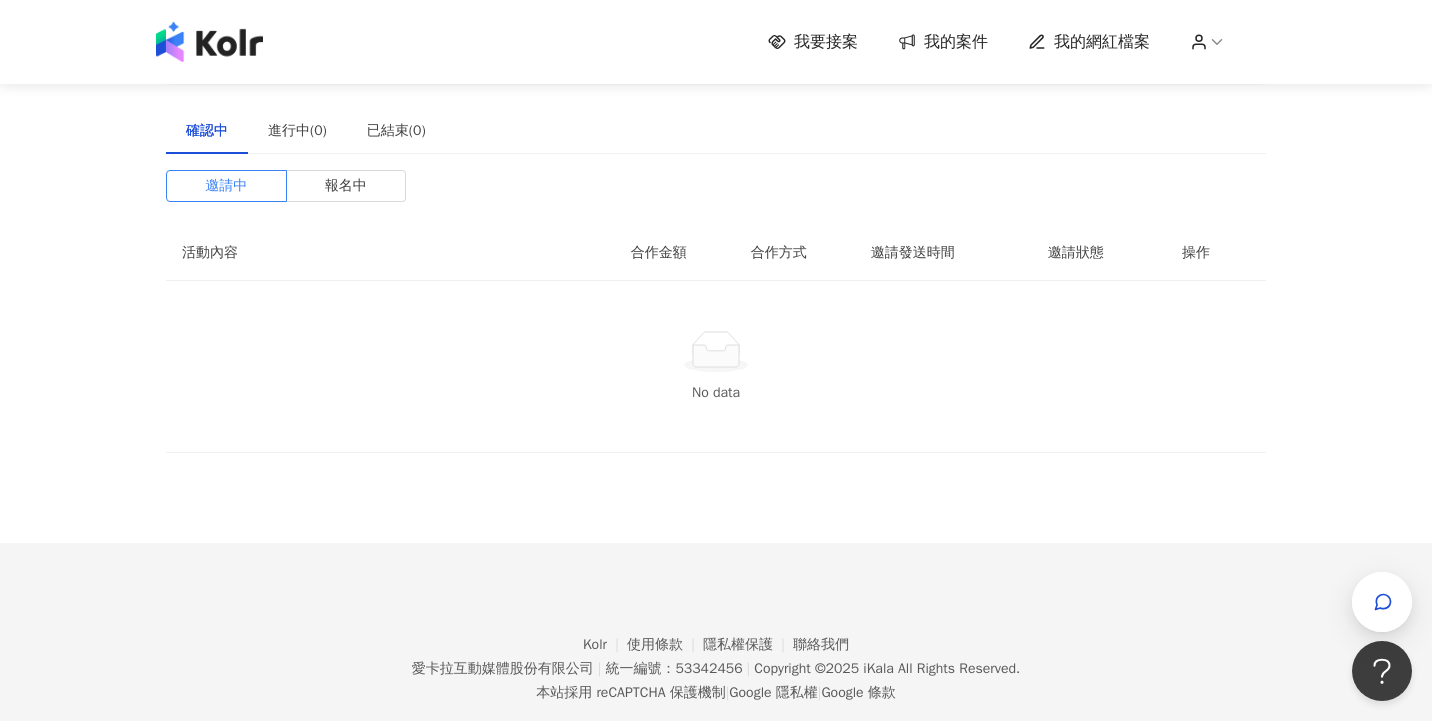 click on "我要接案" at bounding box center (826, 42) 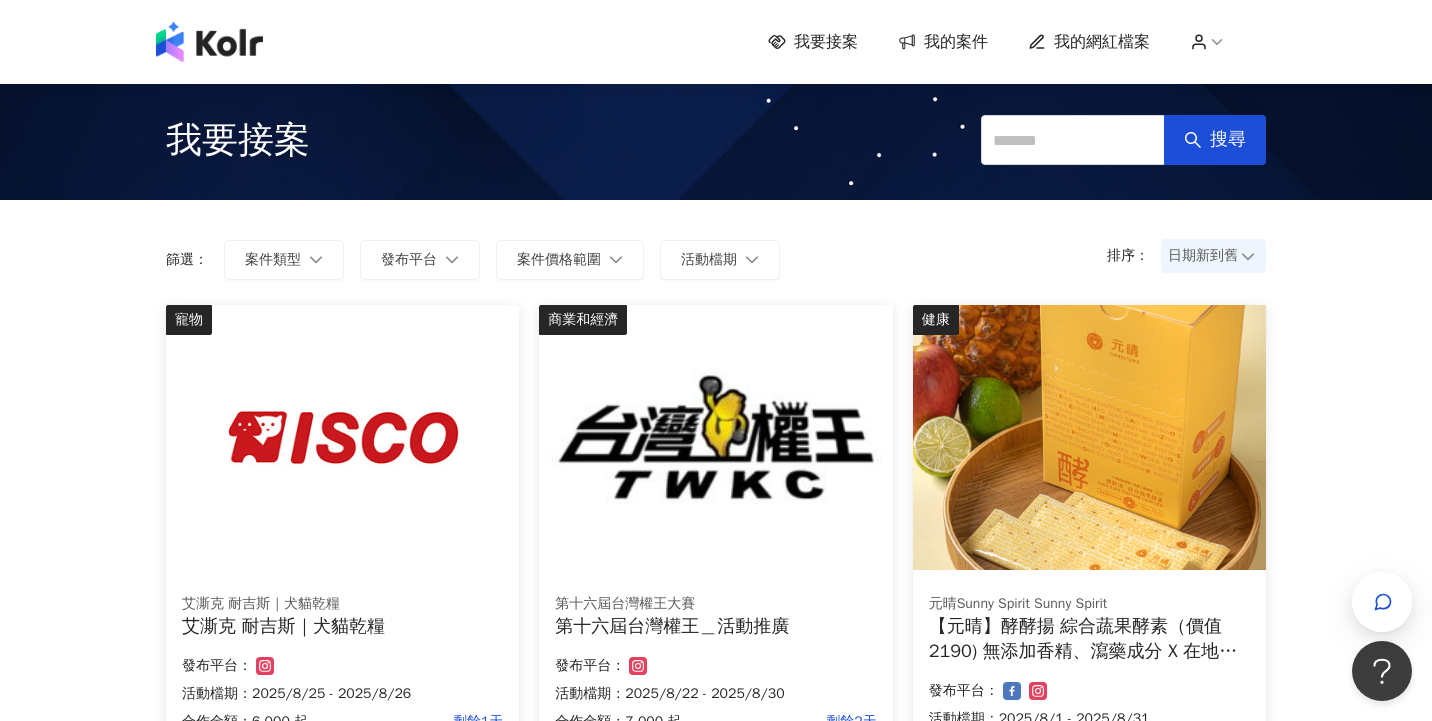 scroll, scrollTop: 73, scrollLeft: 0, axis: vertical 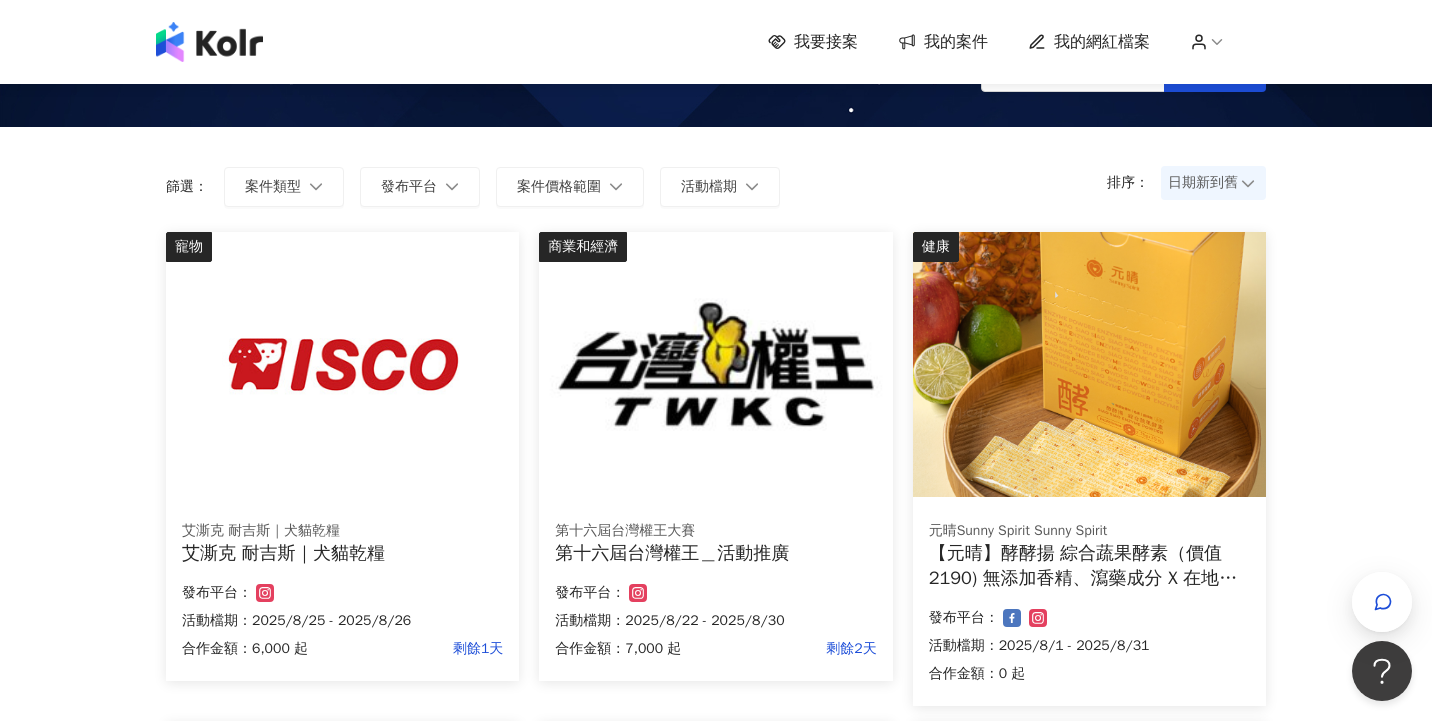 click at bounding box center [1089, 364] 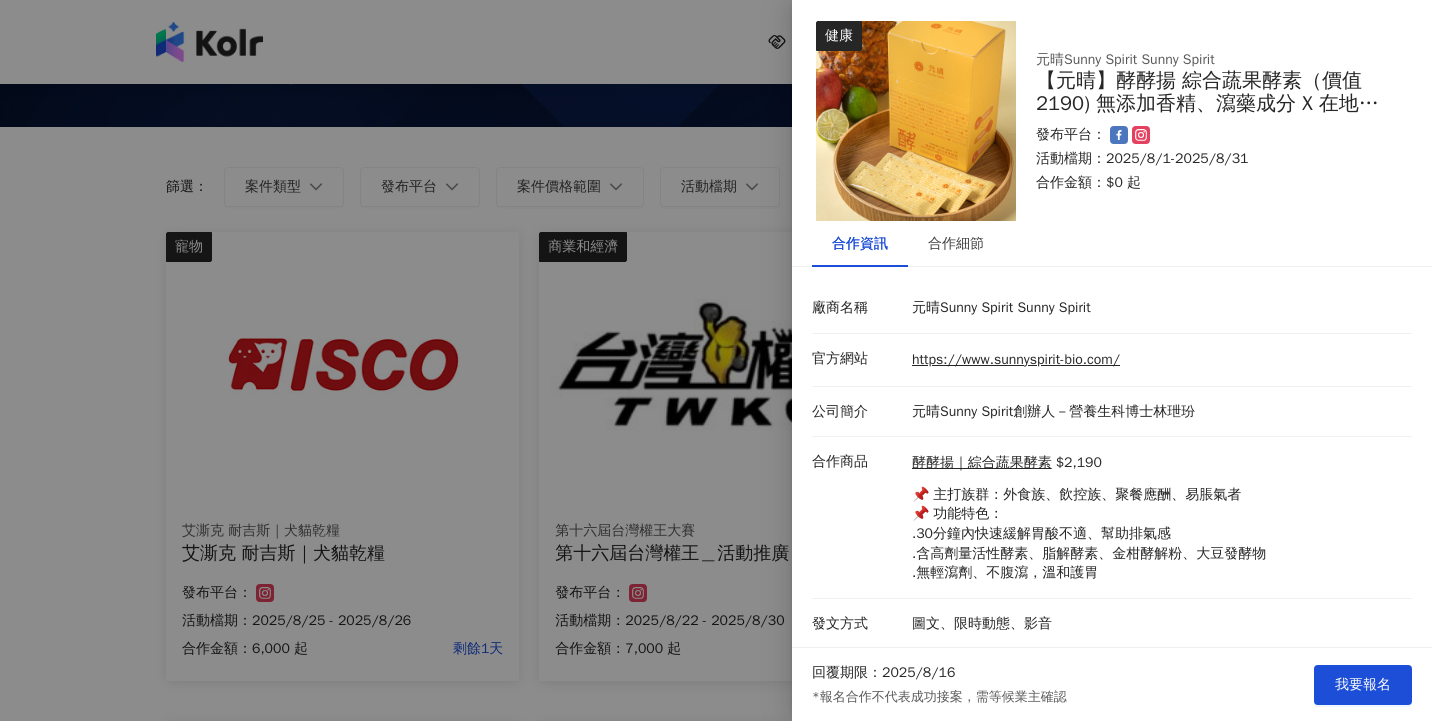 scroll, scrollTop: 0, scrollLeft: 0, axis: both 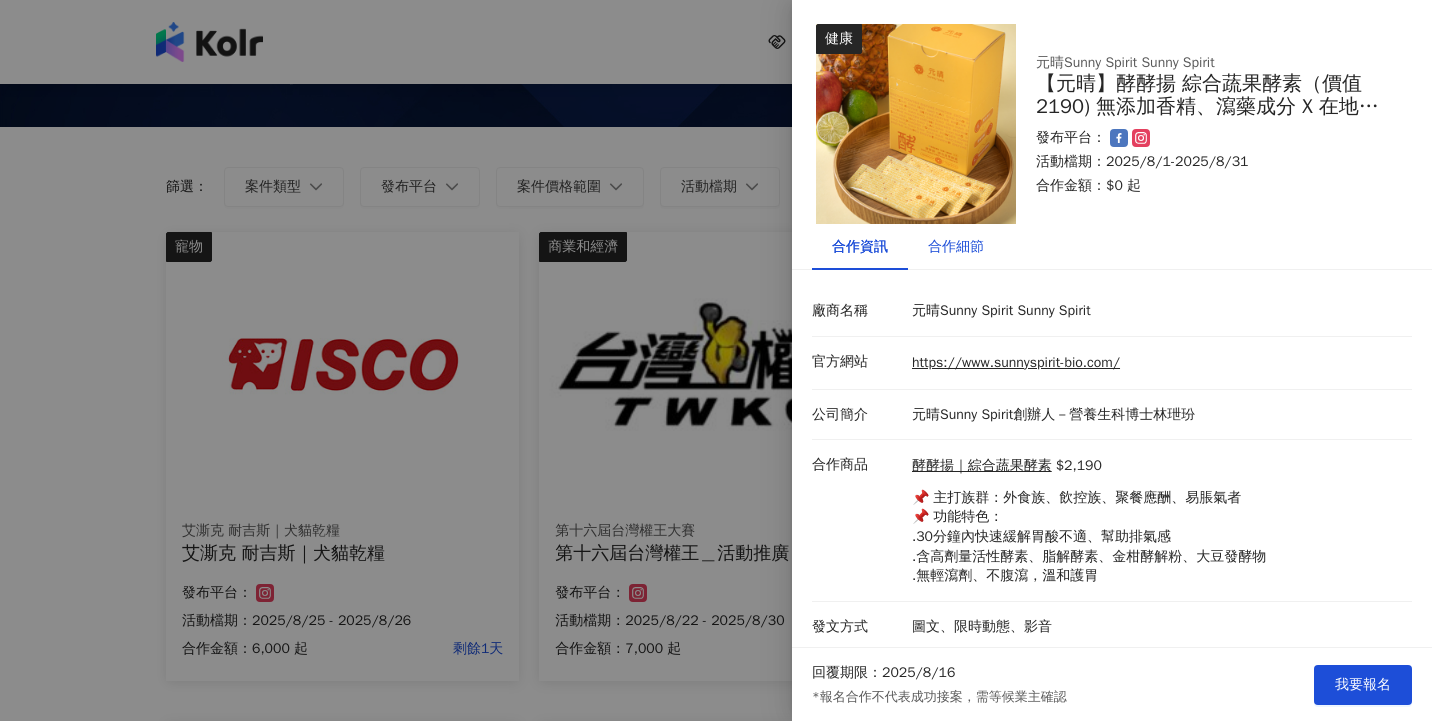 click on "合作細節" at bounding box center (956, 247) 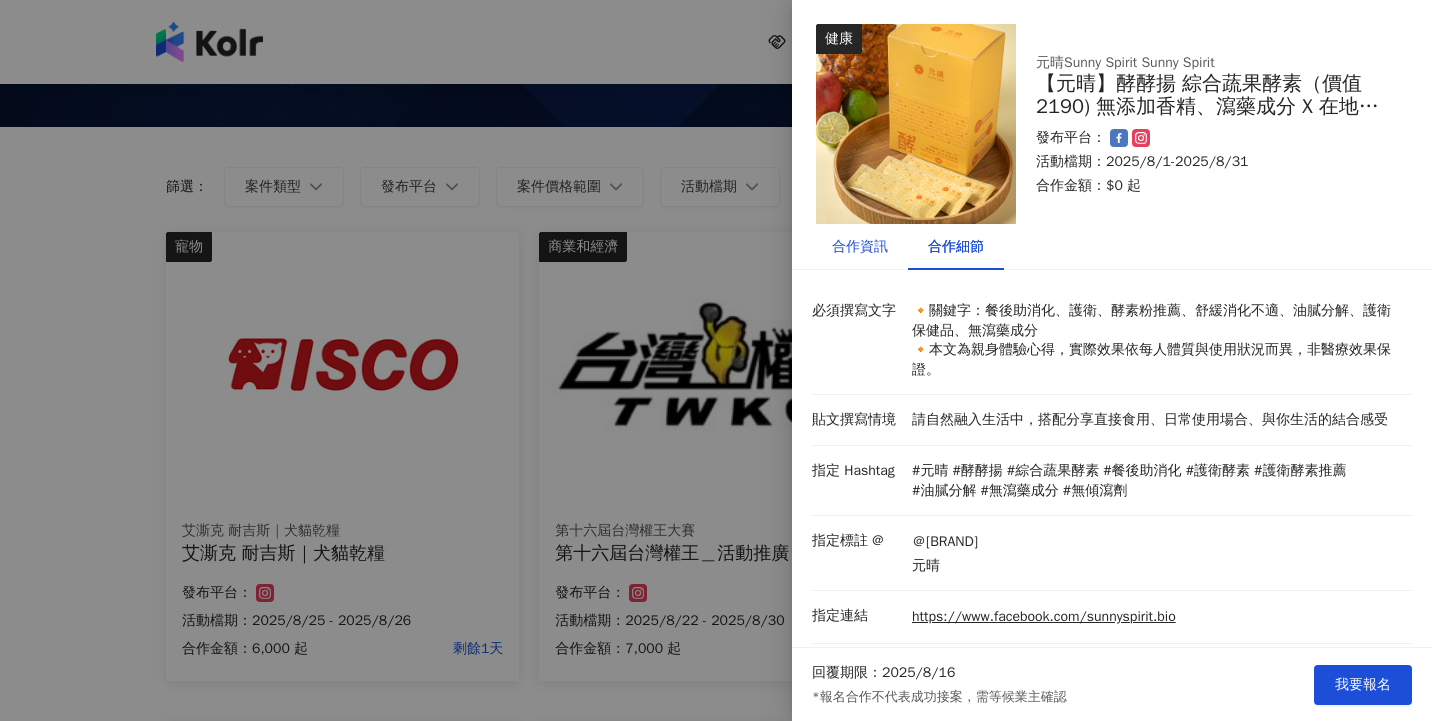 click on "合作資訊" at bounding box center [860, 247] 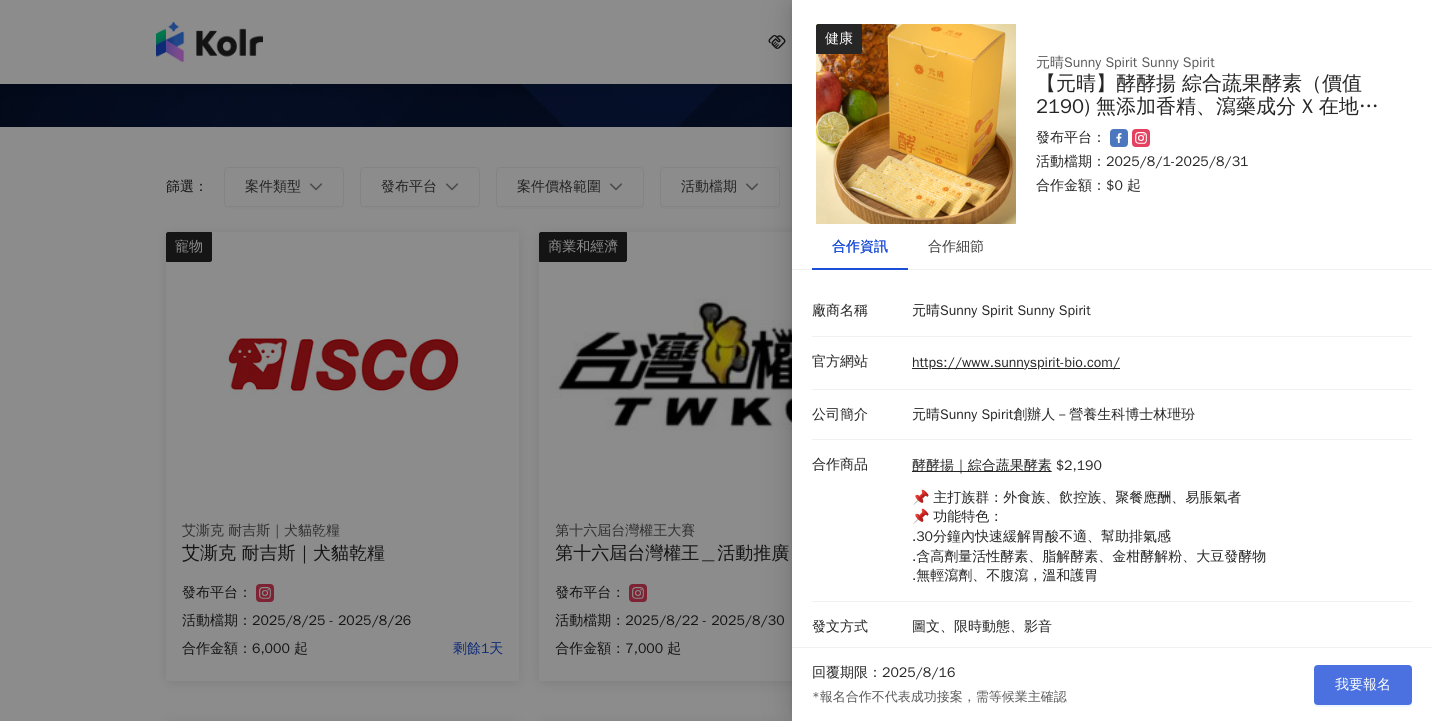 click on "我要報名" at bounding box center (1363, 685) 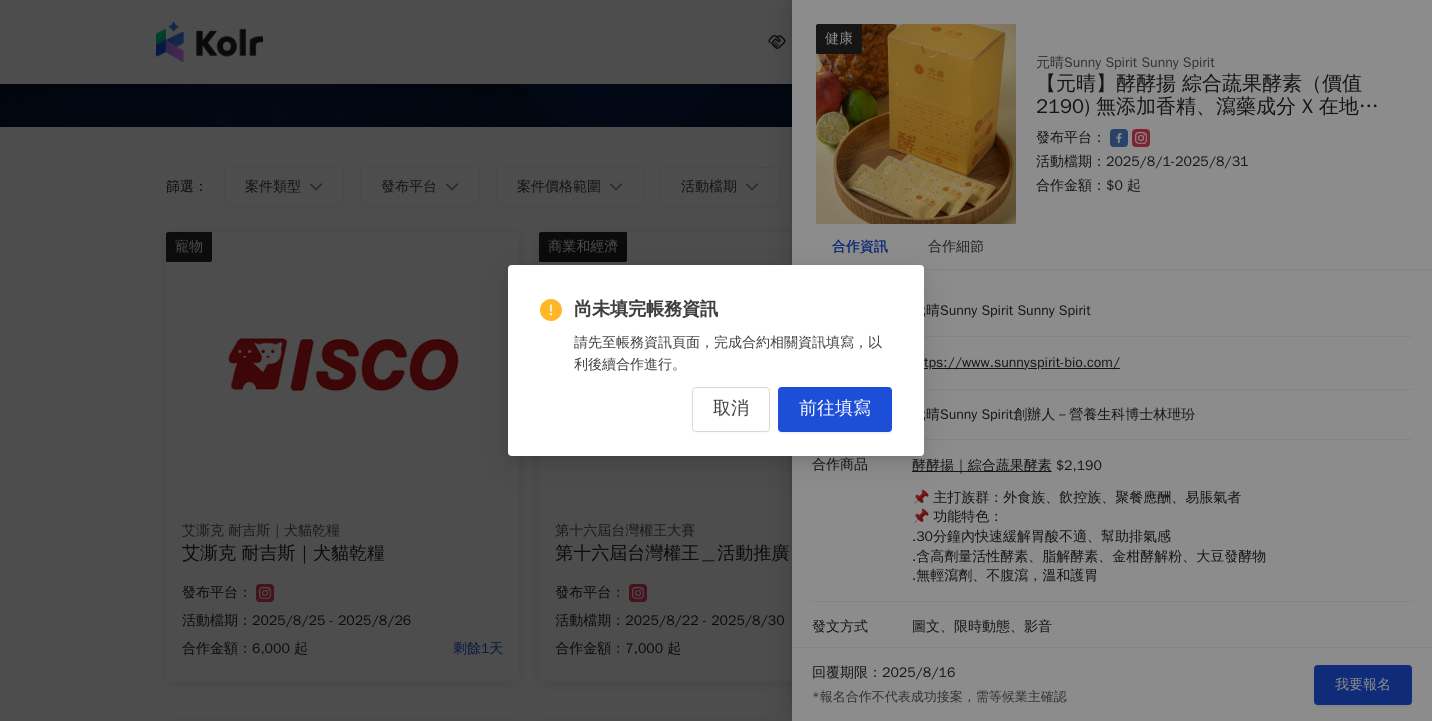 type 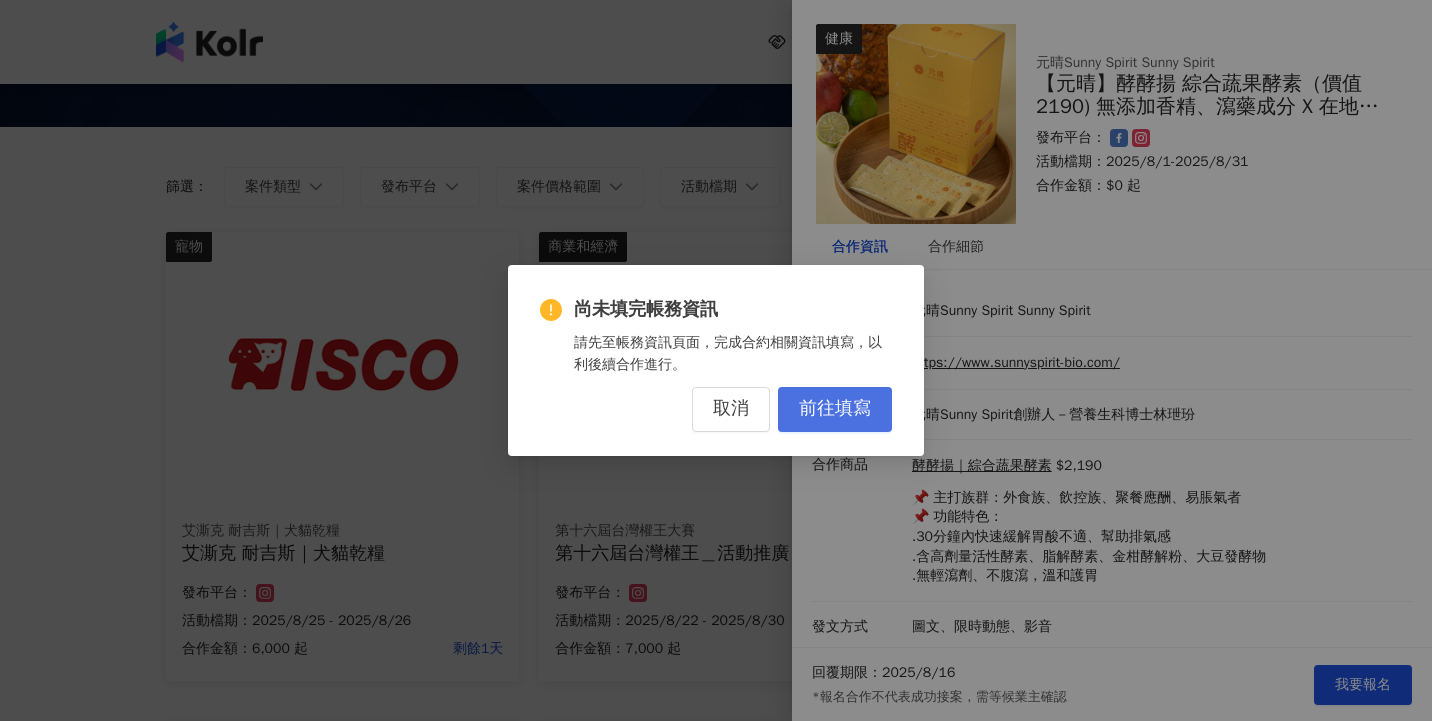 click on "前往填寫" at bounding box center (835, 409) 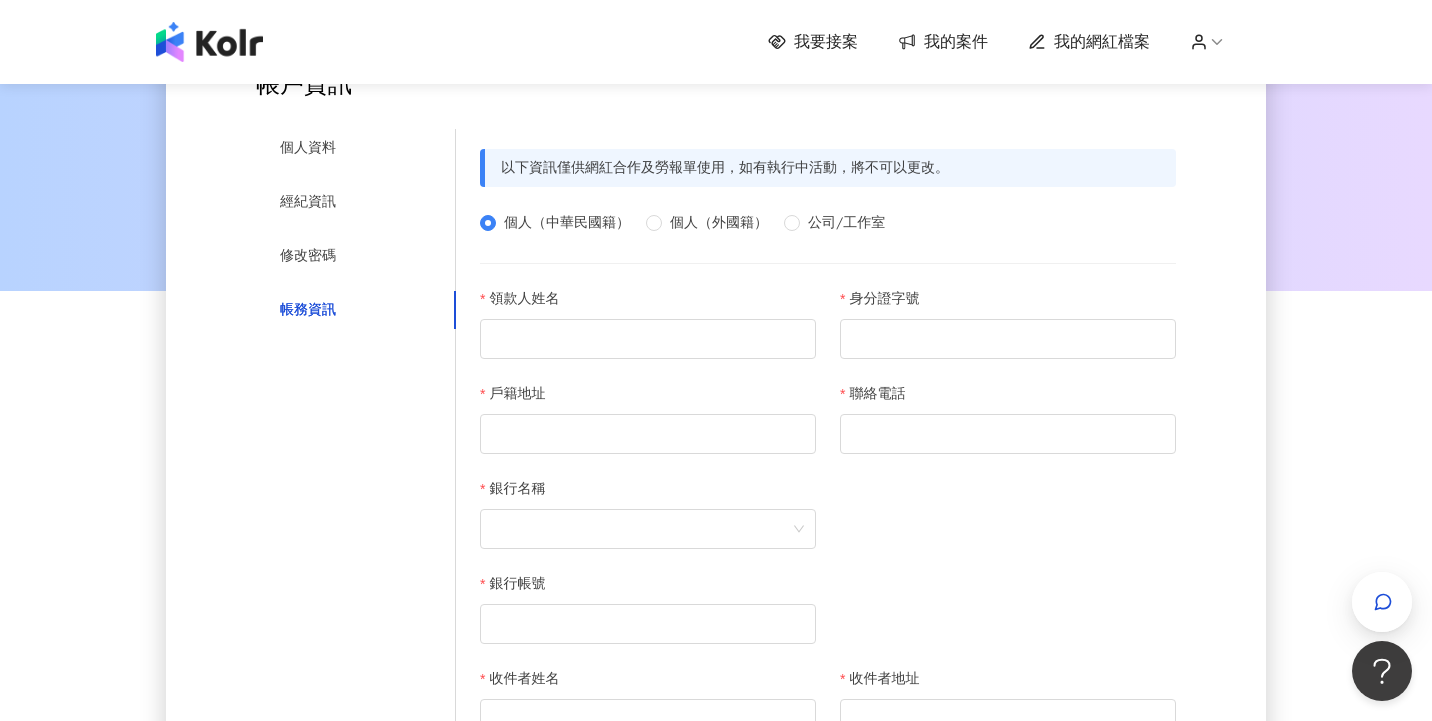 scroll, scrollTop: 0, scrollLeft: 0, axis: both 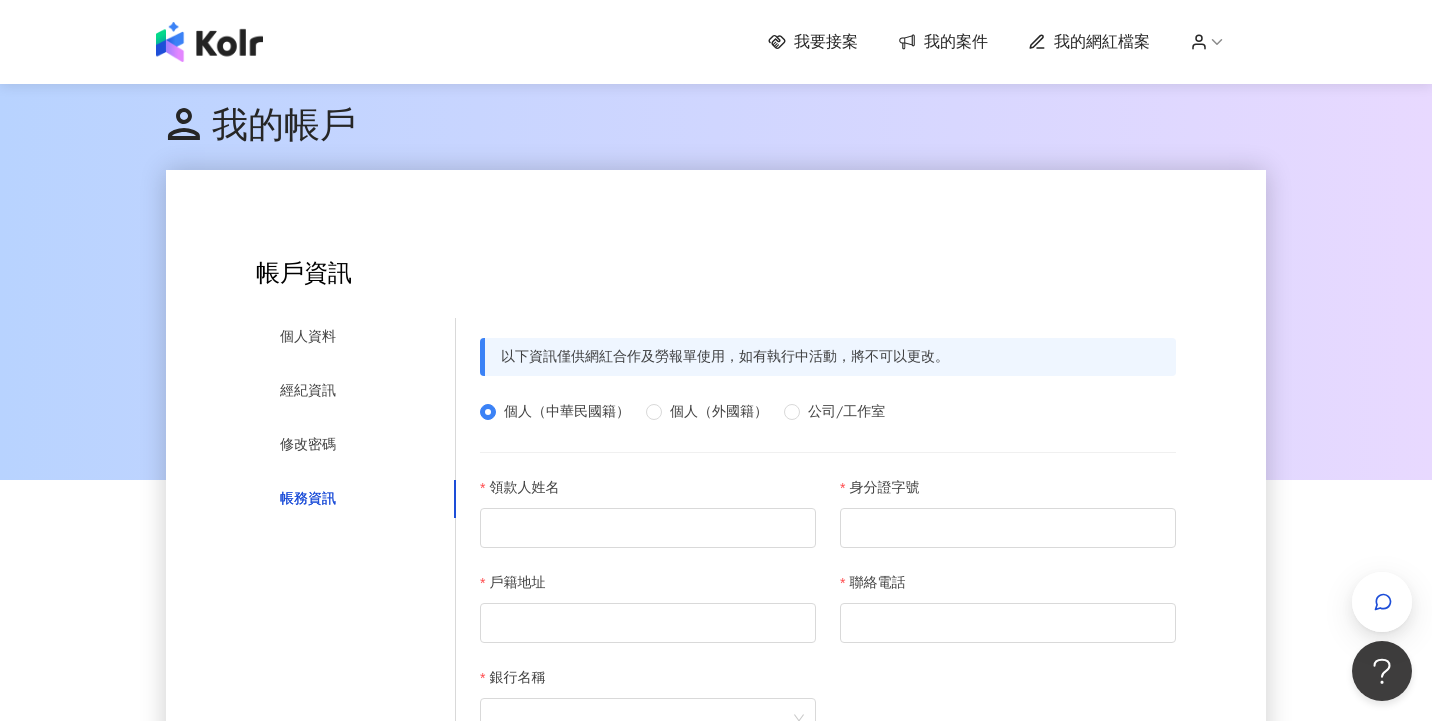 click on "我要接案" at bounding box center [826, 42] 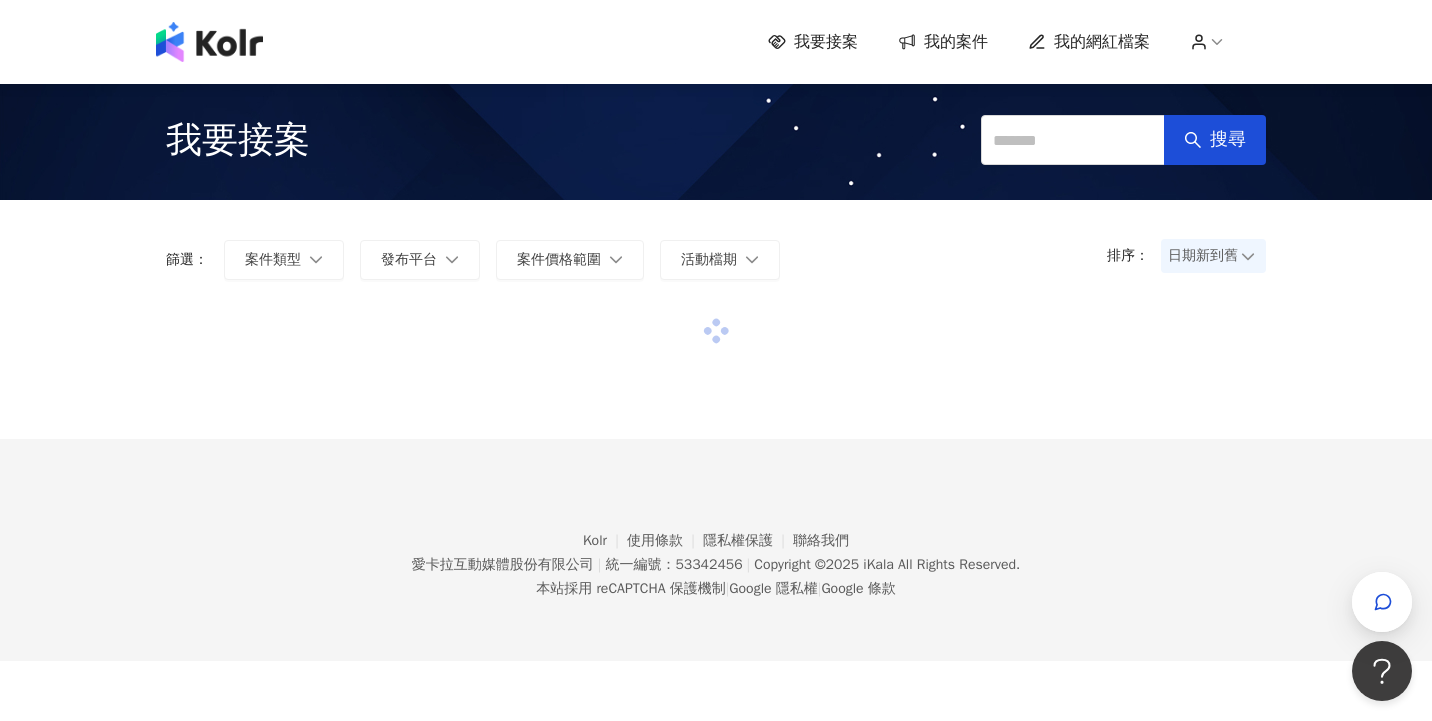 click on "我的案件" at bounding box center (956, 42) 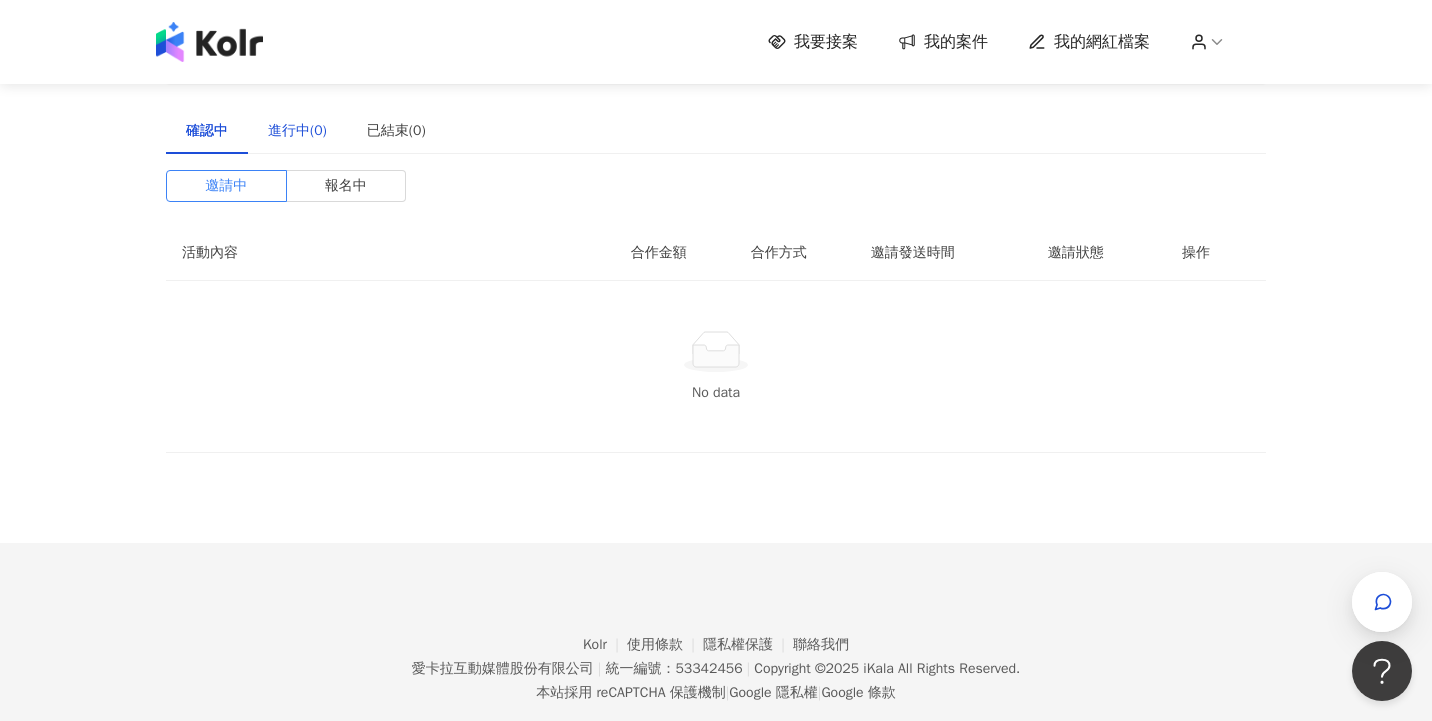 click on "進行中(0)" at bounding box center [297, 131] 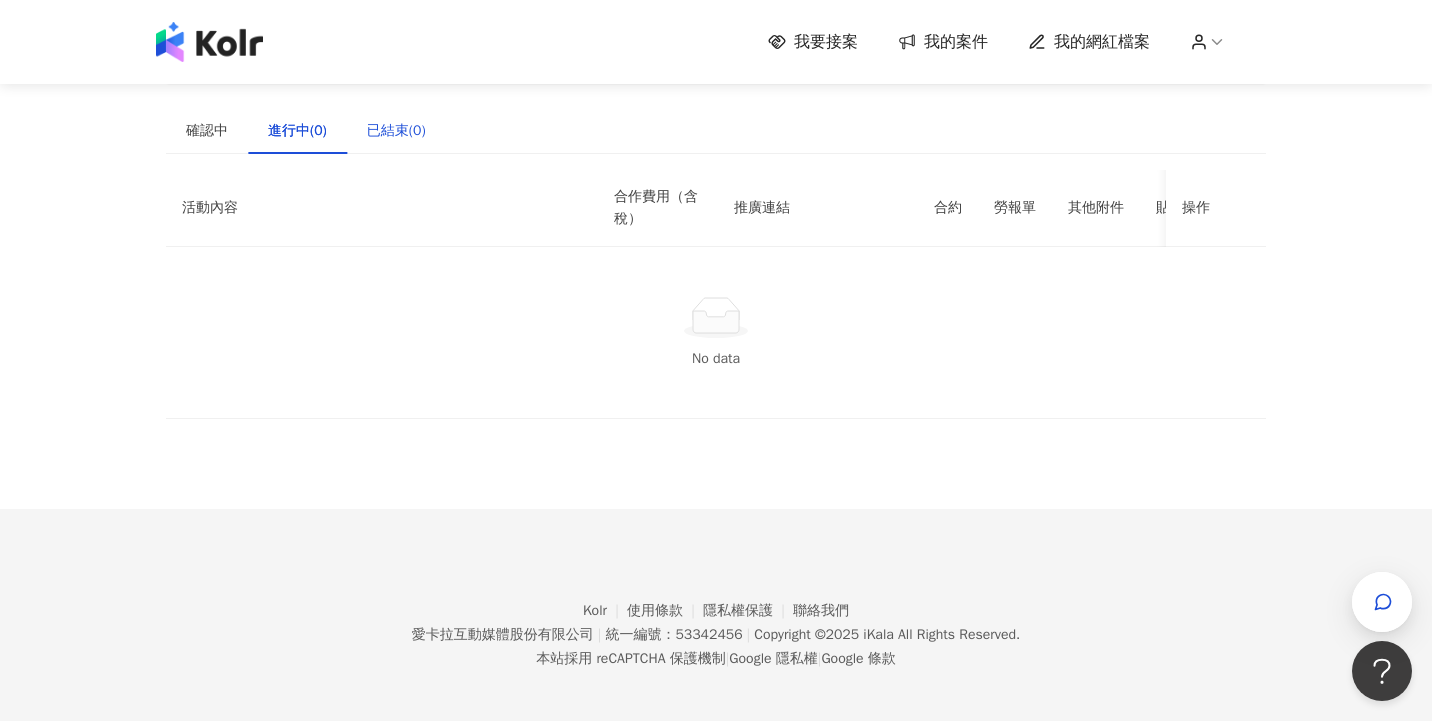 click on "已結束(0)" at bounding box center [396, 131] 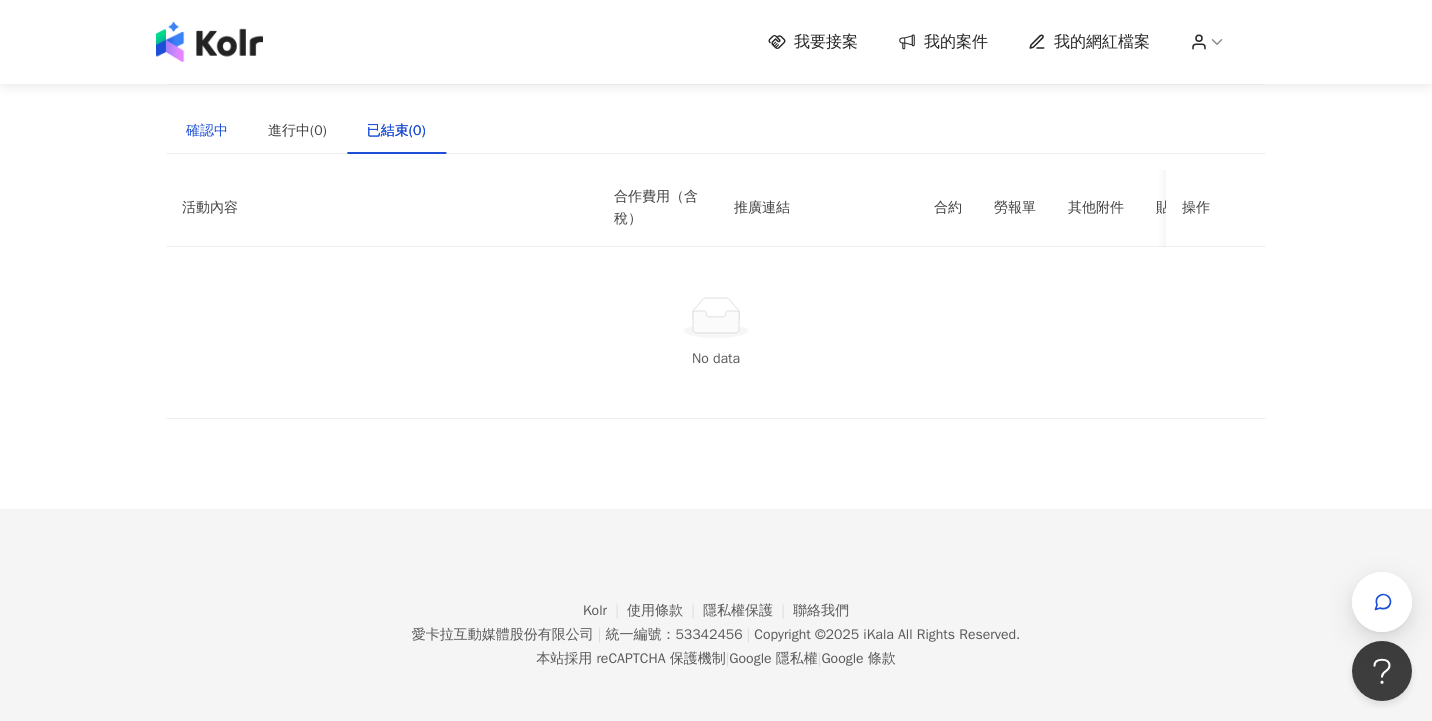 click on "確認中" at bounding box center [207, 131] 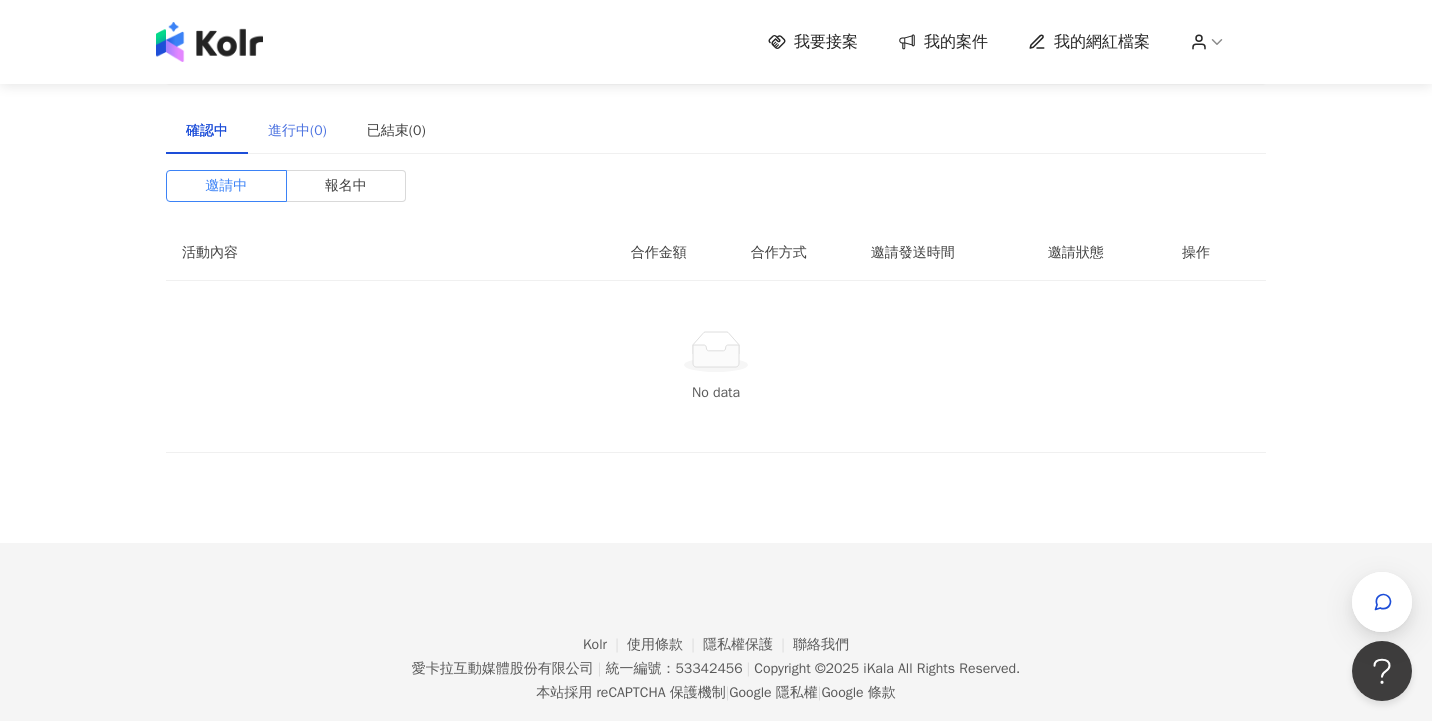 click on "進行中(0)" at bounding box center (297, 131) 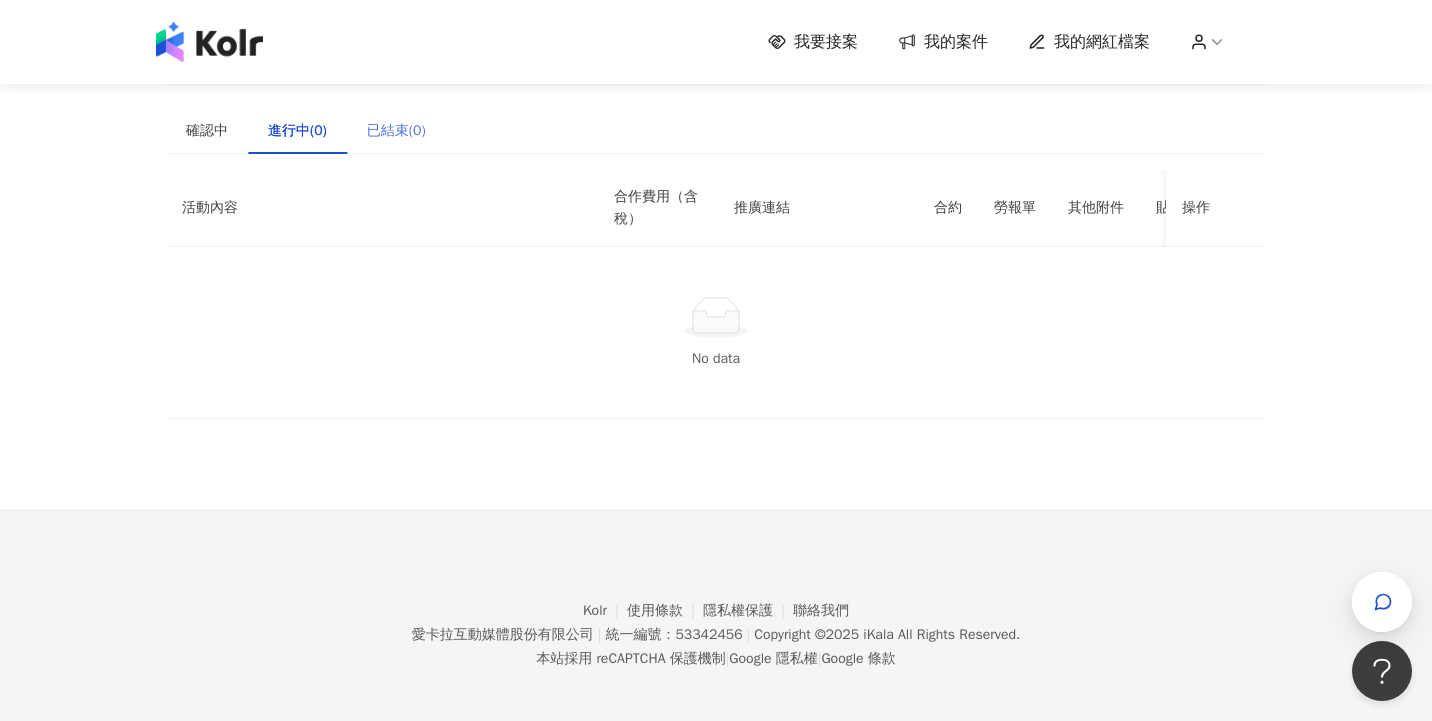 click on "已結束(0)" at bounding box center (396, 131) 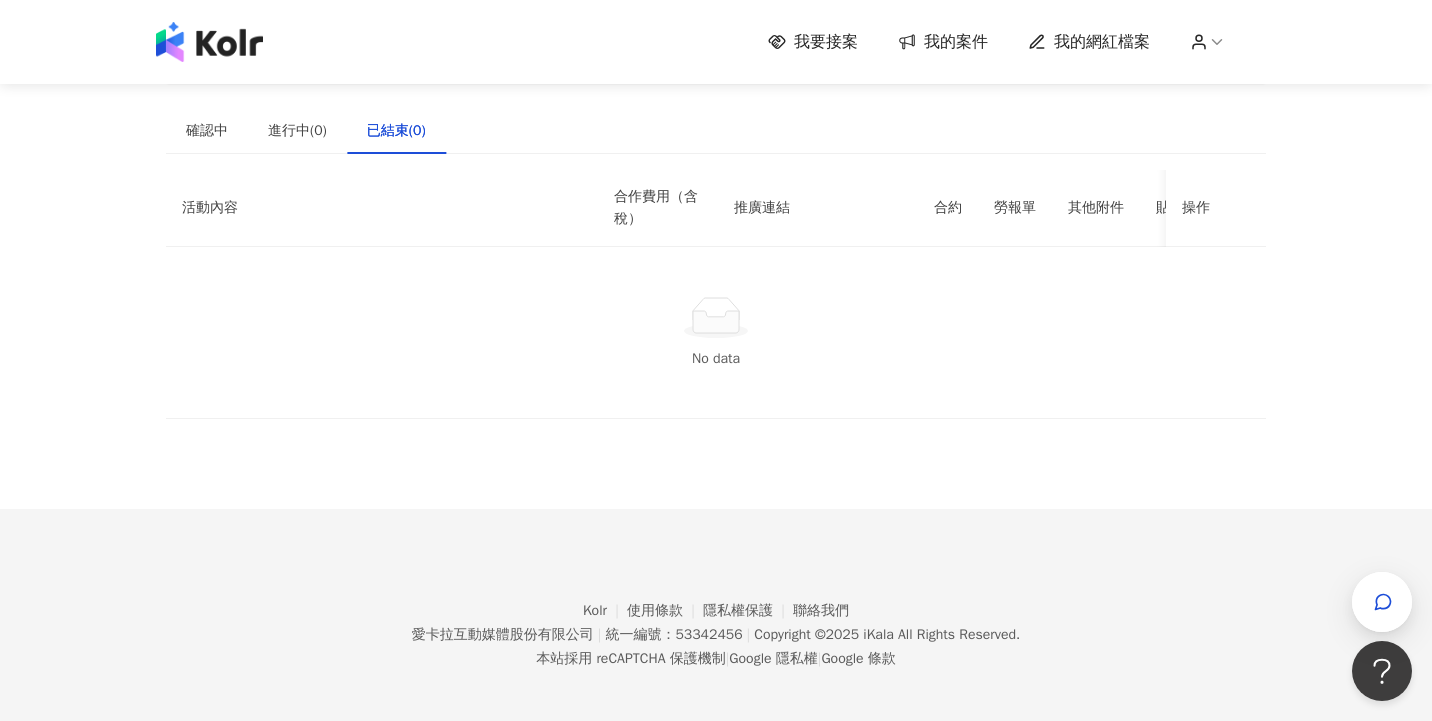 click at bounding box center [209, 42] 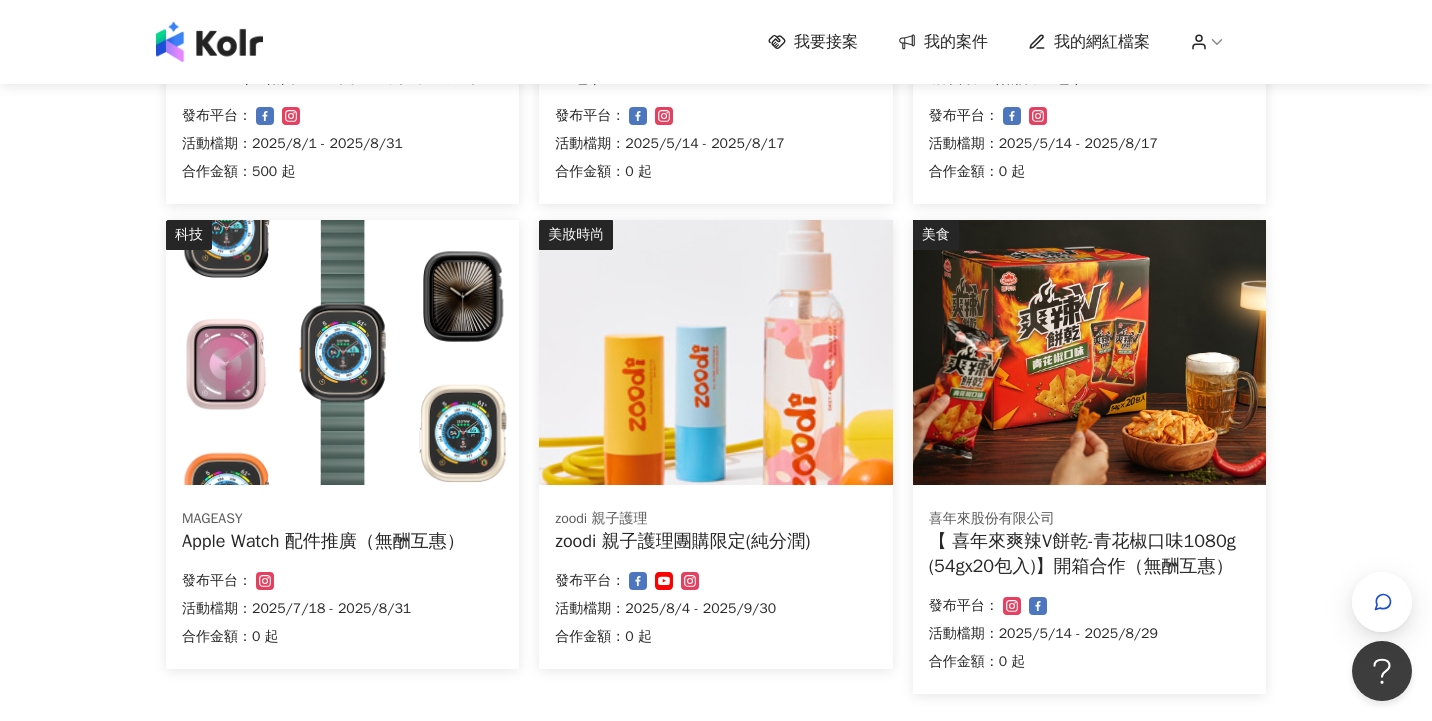scroll, scrollTop: 1265, scrollLeft: 0, axis: vertical 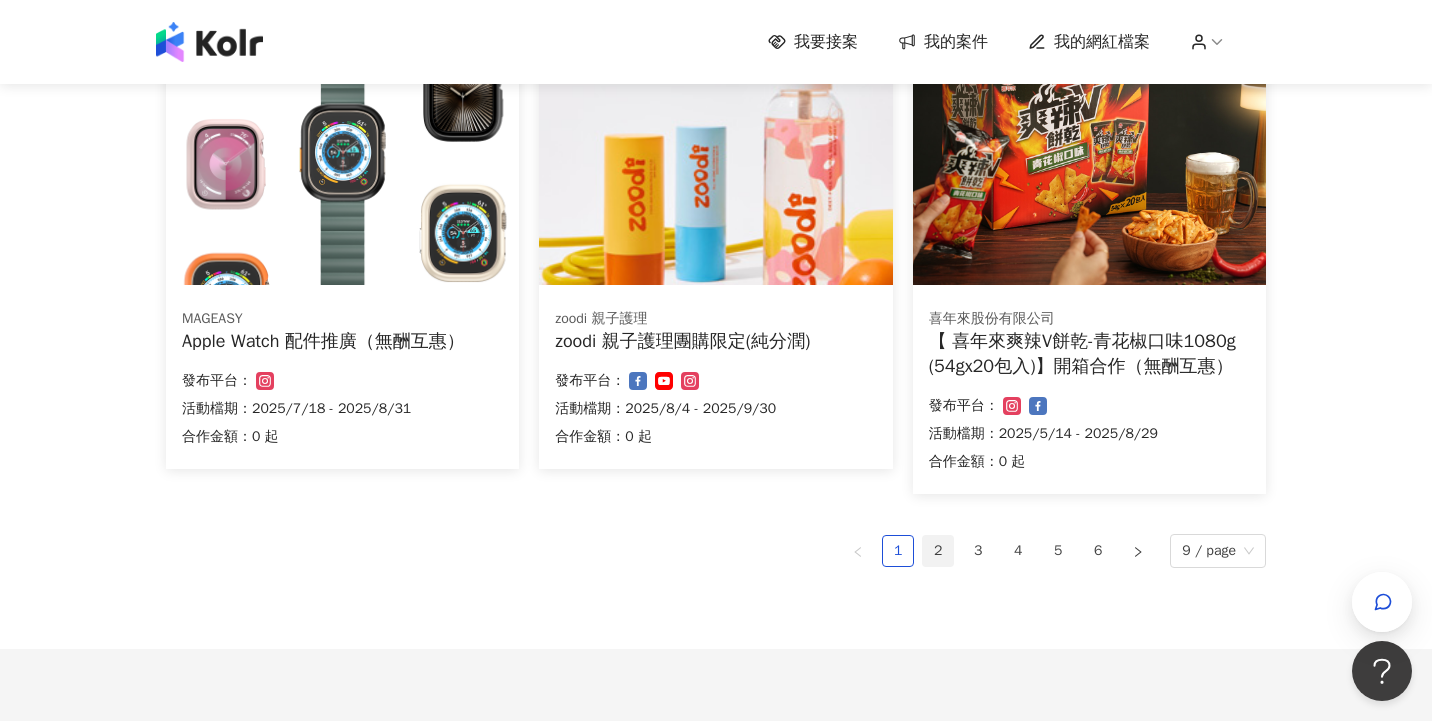click on "2" at bounding box center [938, 551] 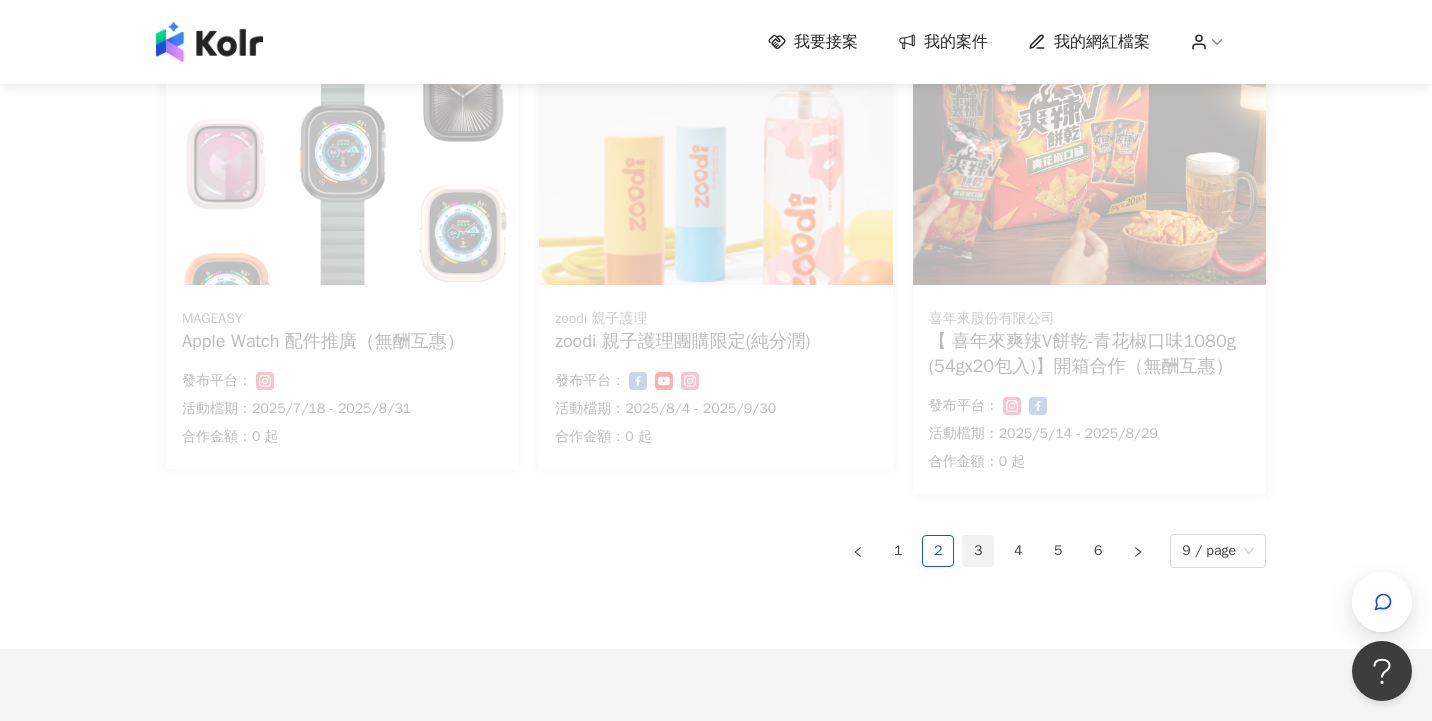 click on "3" at bounding box center [978, 551] 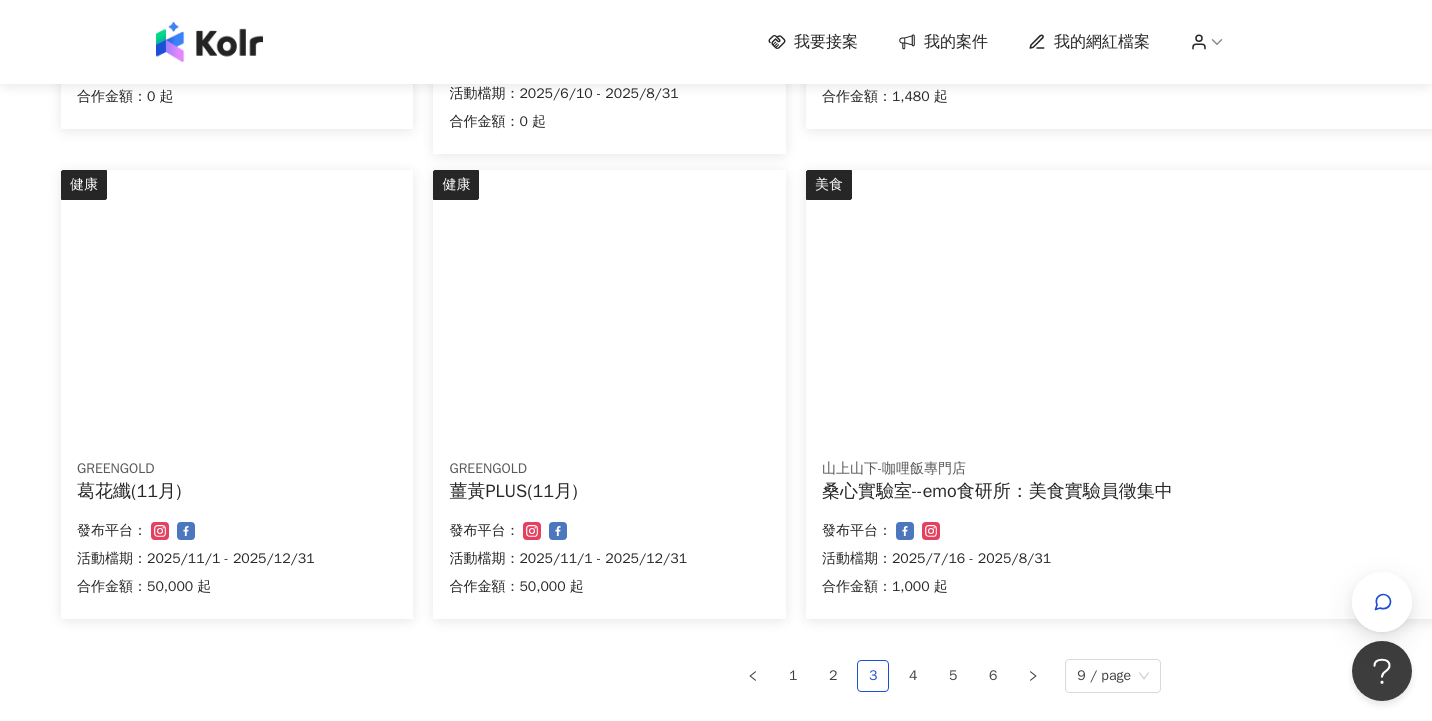 scroll, scrollTop: 1111, scrollLeft: 105, axis: both 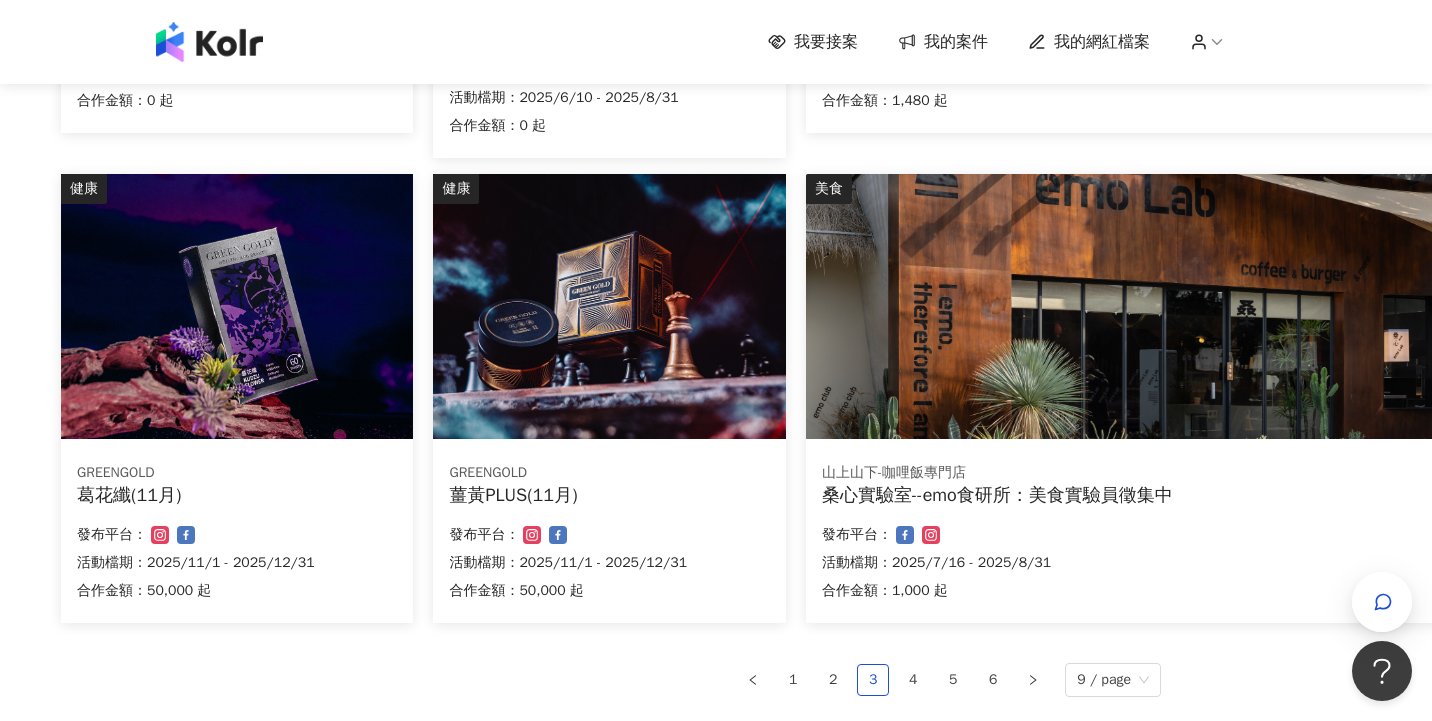 type 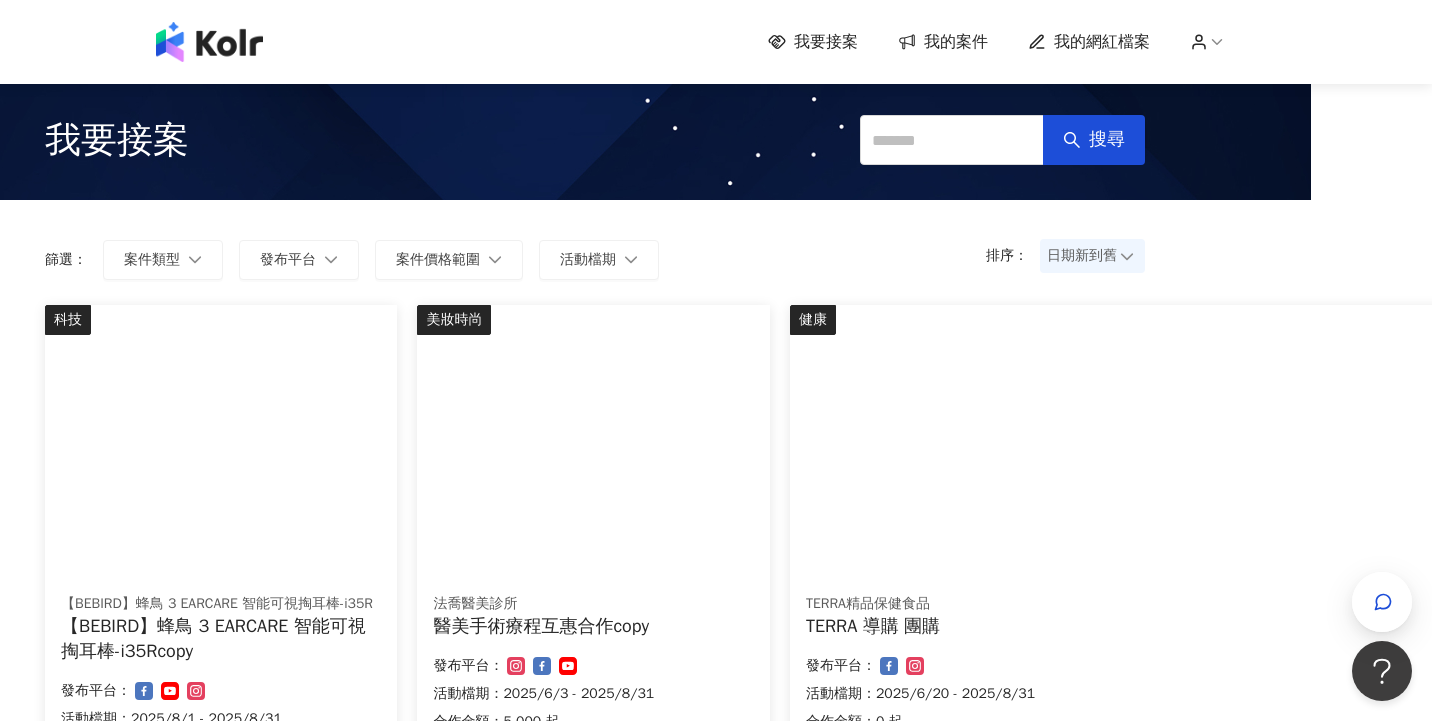 scroll, scrollTop: 0, scrollLeft: 0, axis: both 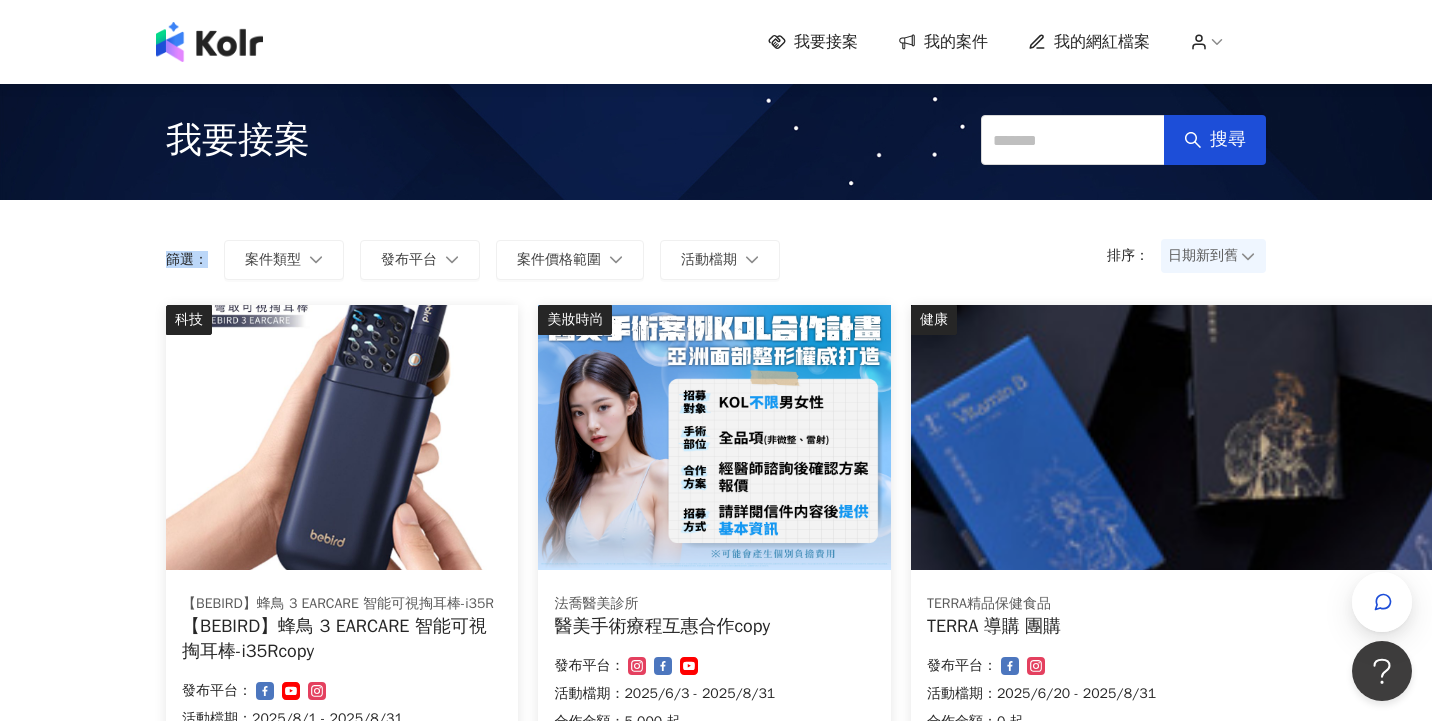 drag, startPoint x: 165, startPoint y: 257, endPoint x: 211, endPoint y: 259, distance: 46.043457 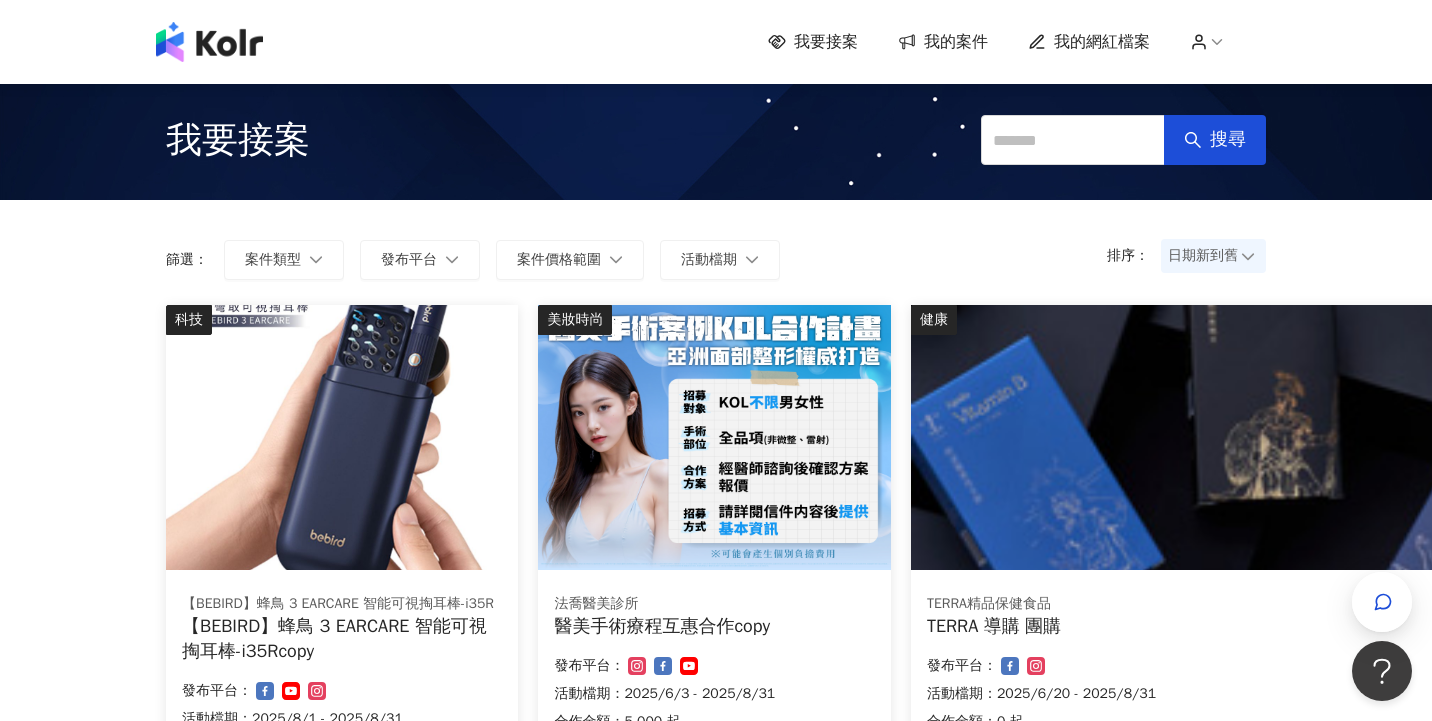 click on "排序： 日期新到舊 篩選： 案件類型 發布平台 案件價格範圍 活動檔期 清除 套用" at bounding box center (716, 252) 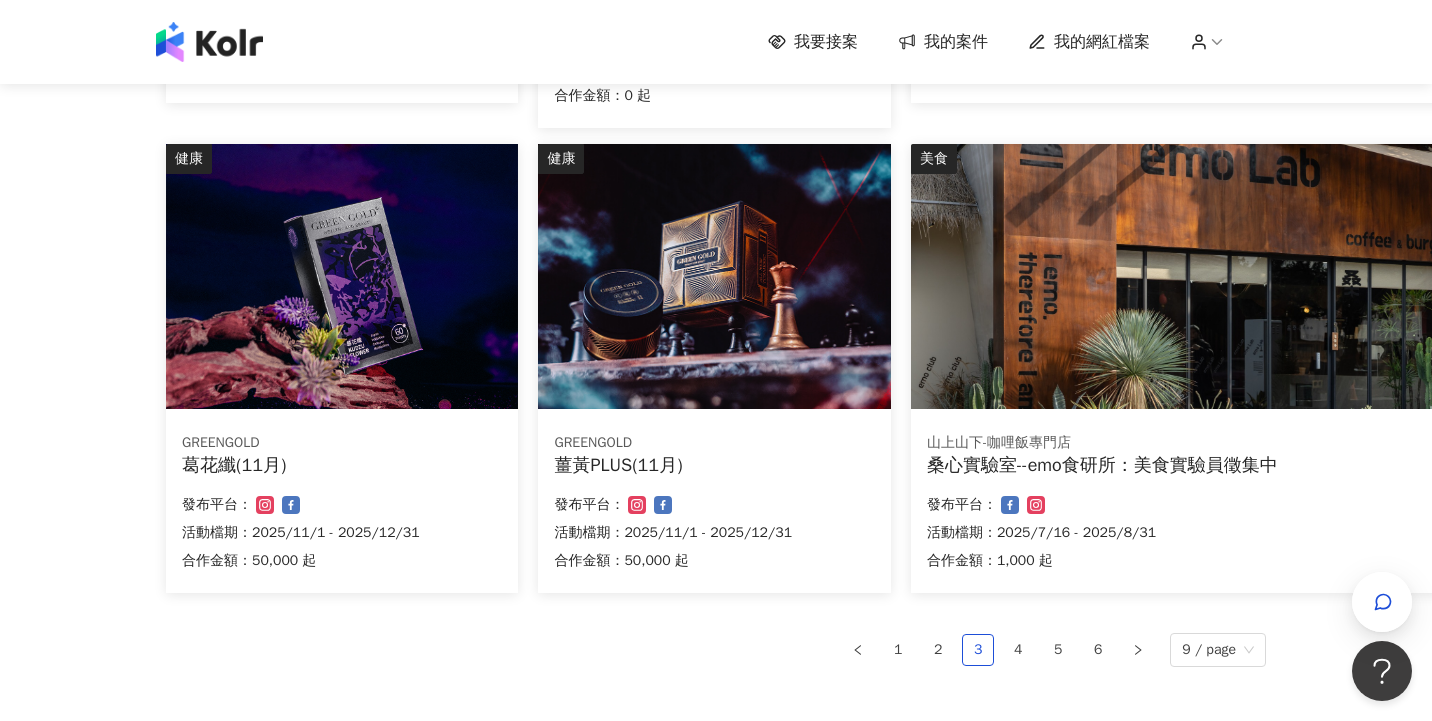 scroll, scrollTop: 1390, scrollLeft: 0, axis: vertical 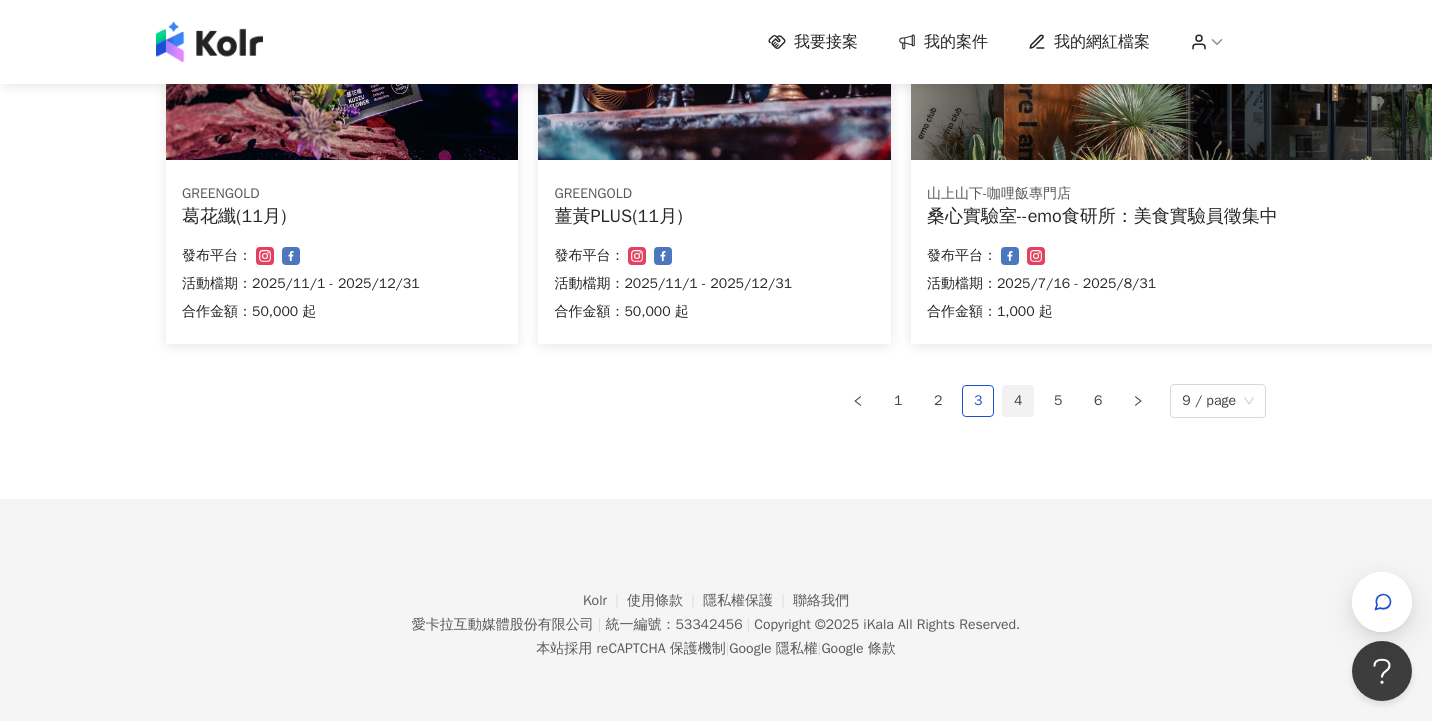 click on "4" at bounding box center (1018, 401) 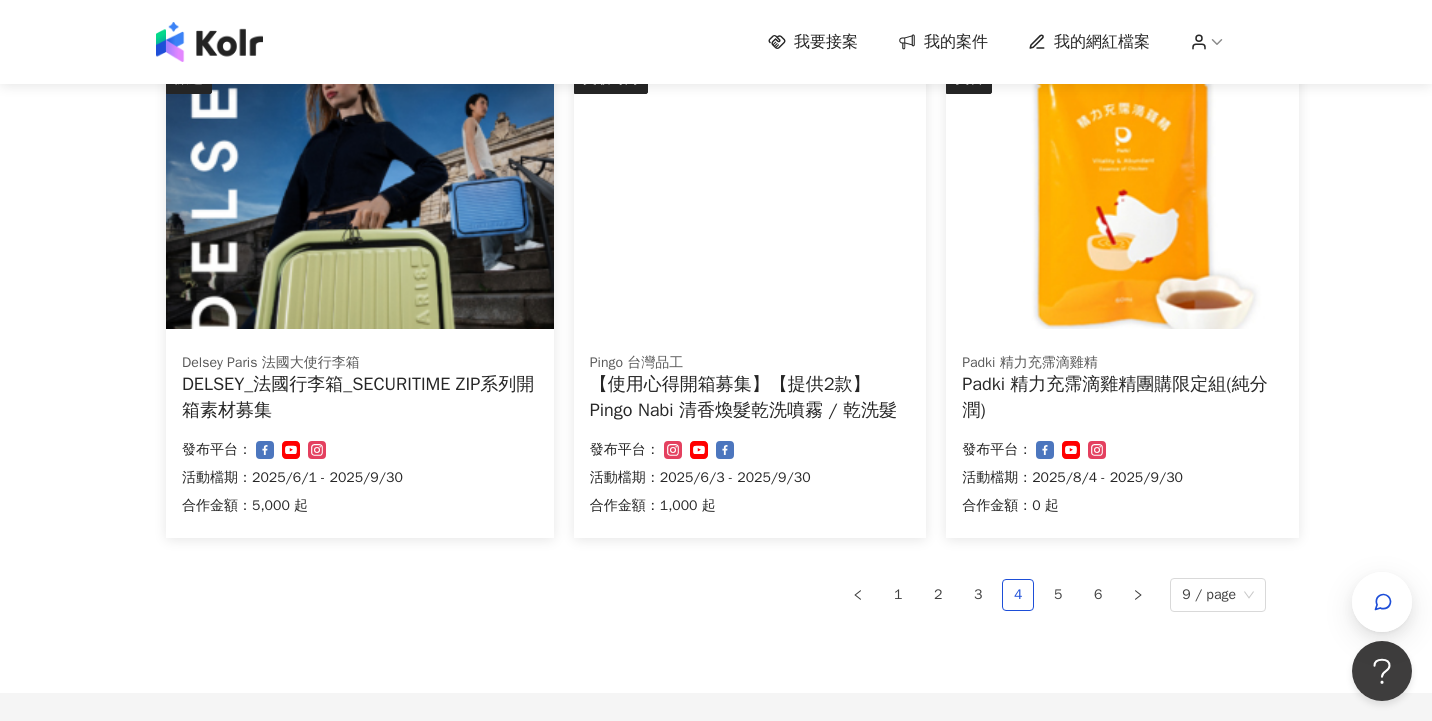 scroll, scrollTop: 1198, scrollLeft: 0, axis: vertical 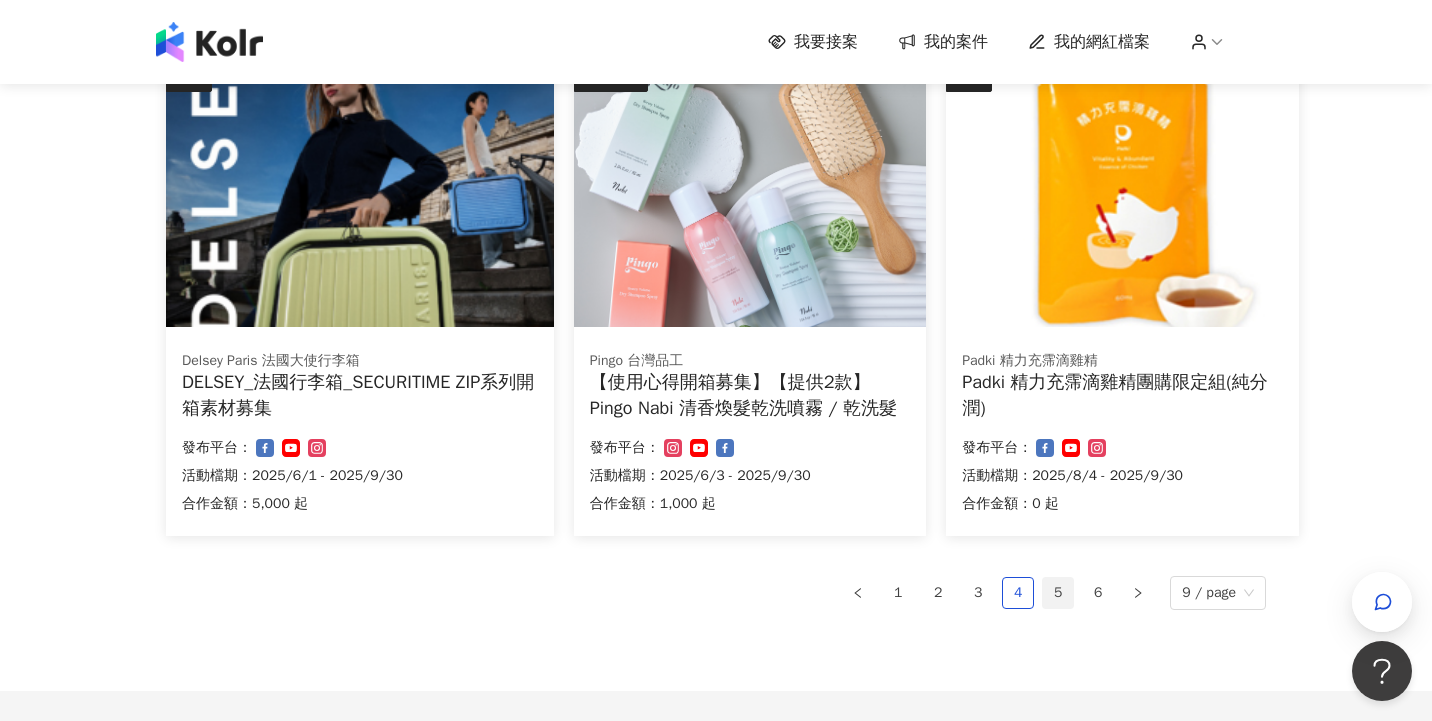 click on "5" at bounding box center (1058, 593) 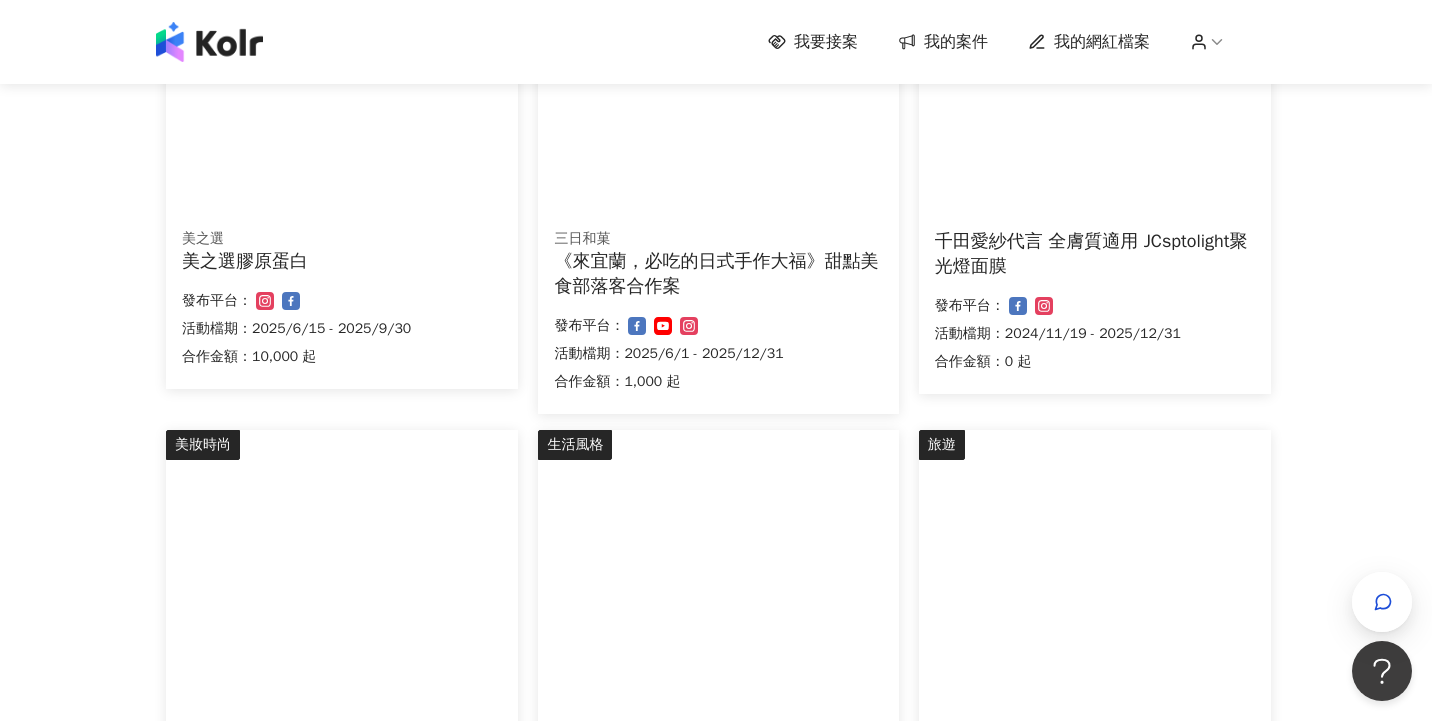 scroll, scrollTop: 1415, scrollLeft: 0, axis: vertical 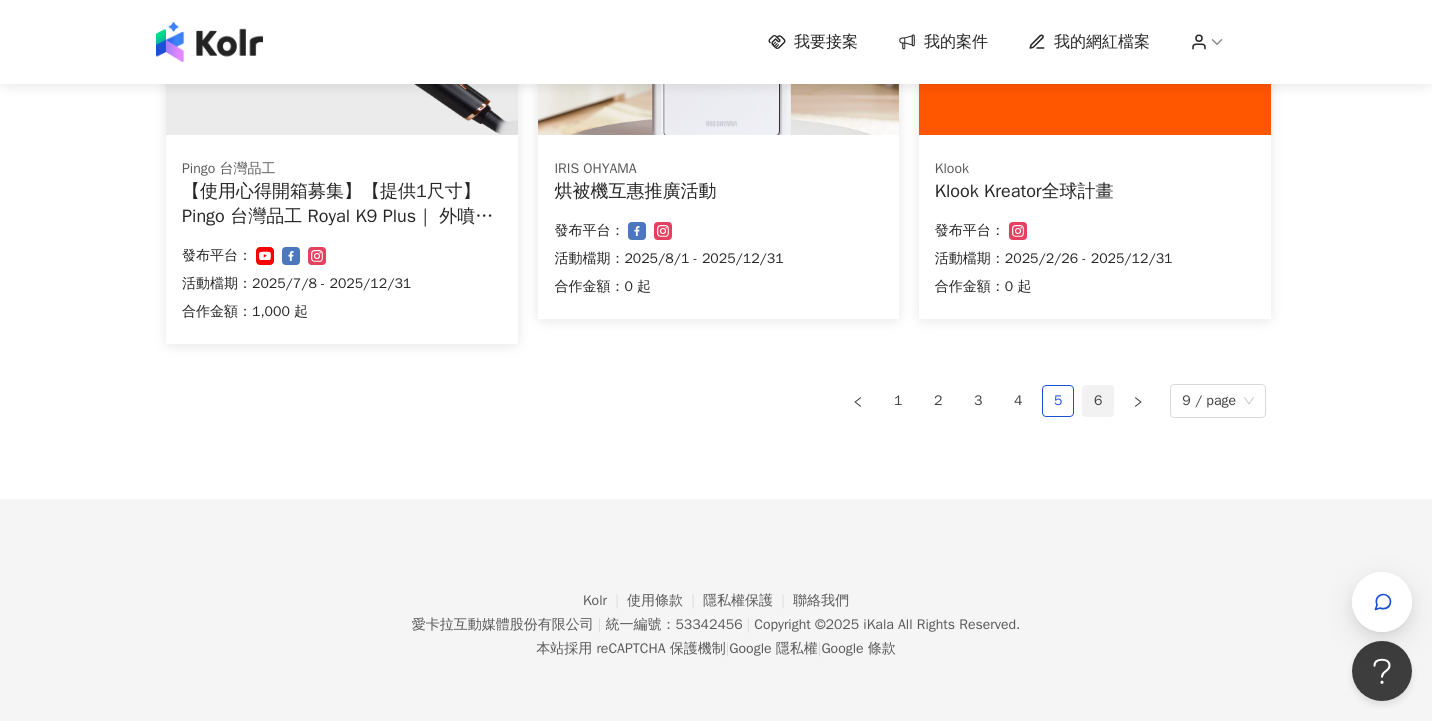 click on "6" at bounding box center (1098, 401) 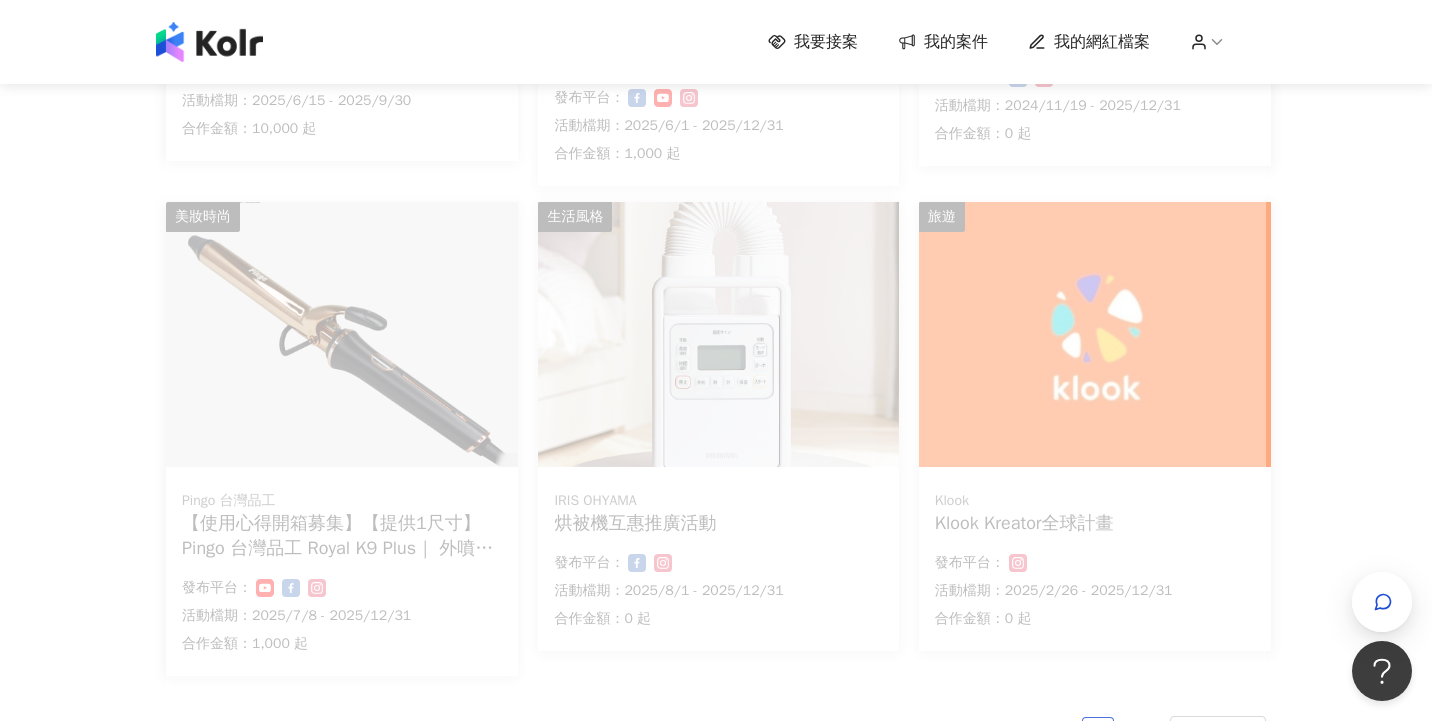 scroll, scrollTop: 1228, scrollLeft: 0, axis: vertical 